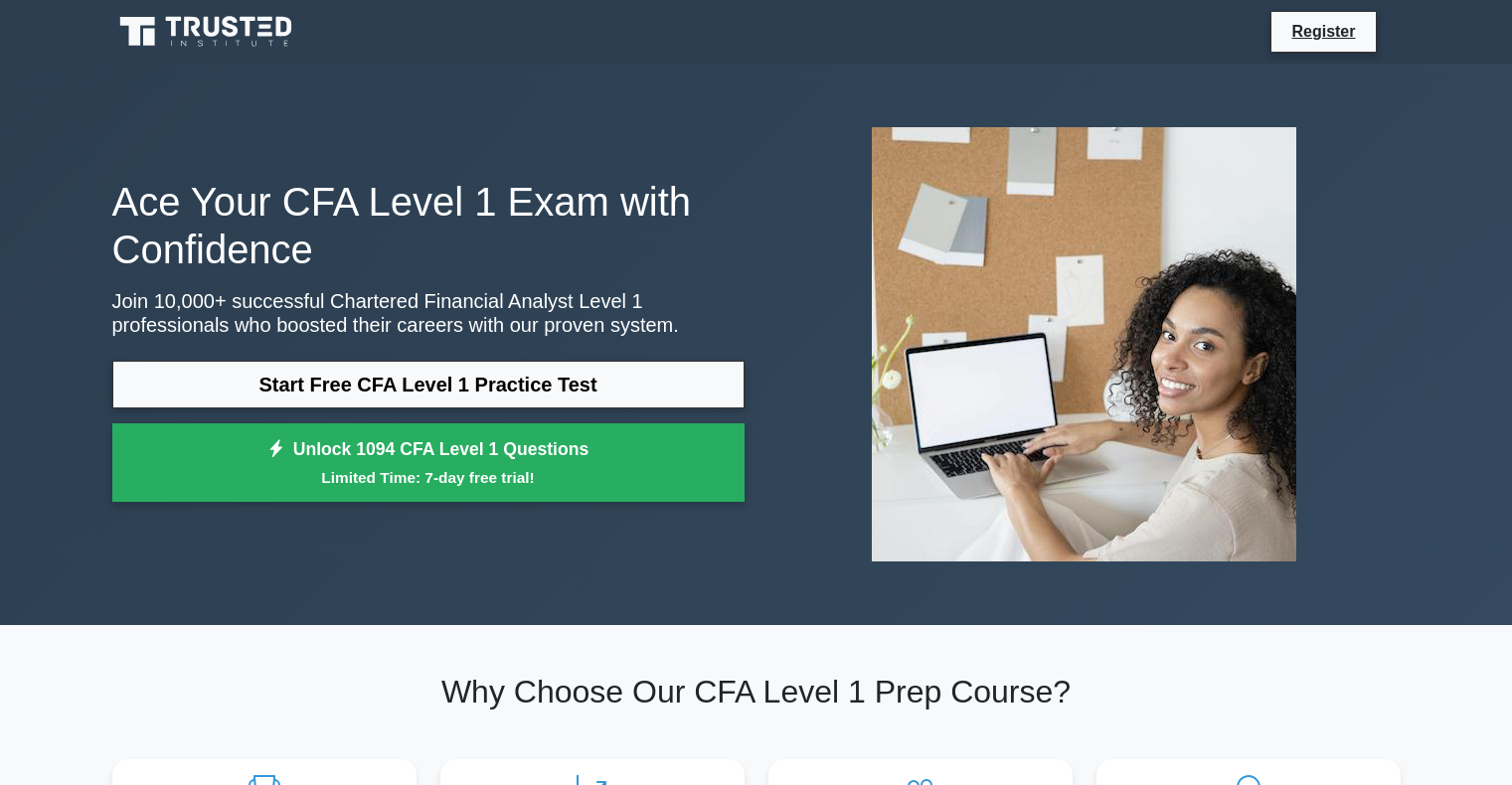 scroll, scrollTop: 0, scrollLeft: 0, axis: both 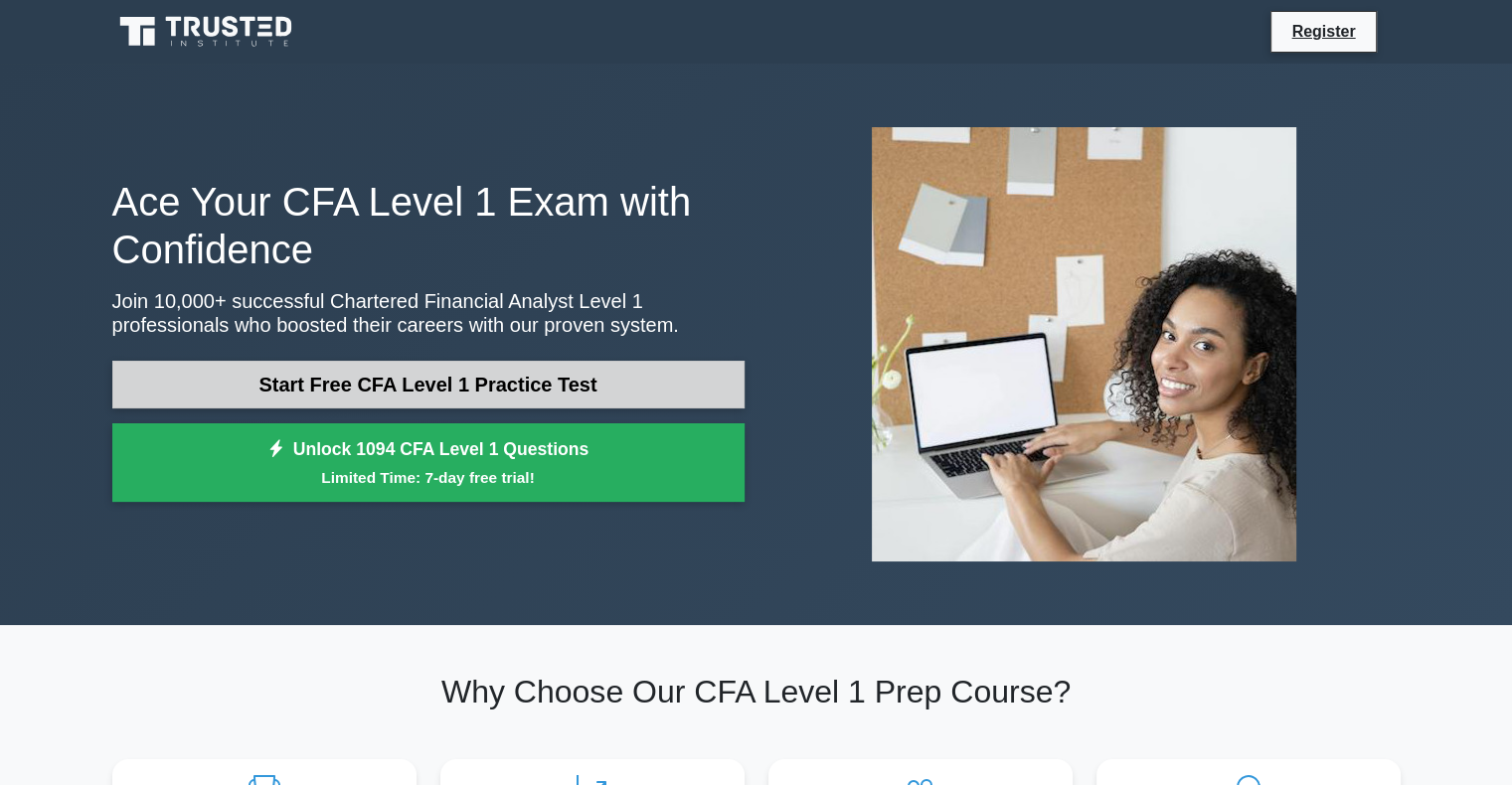 click on "Start Free CFA Level 1 Practice Test" at bounding box center (428, 385) 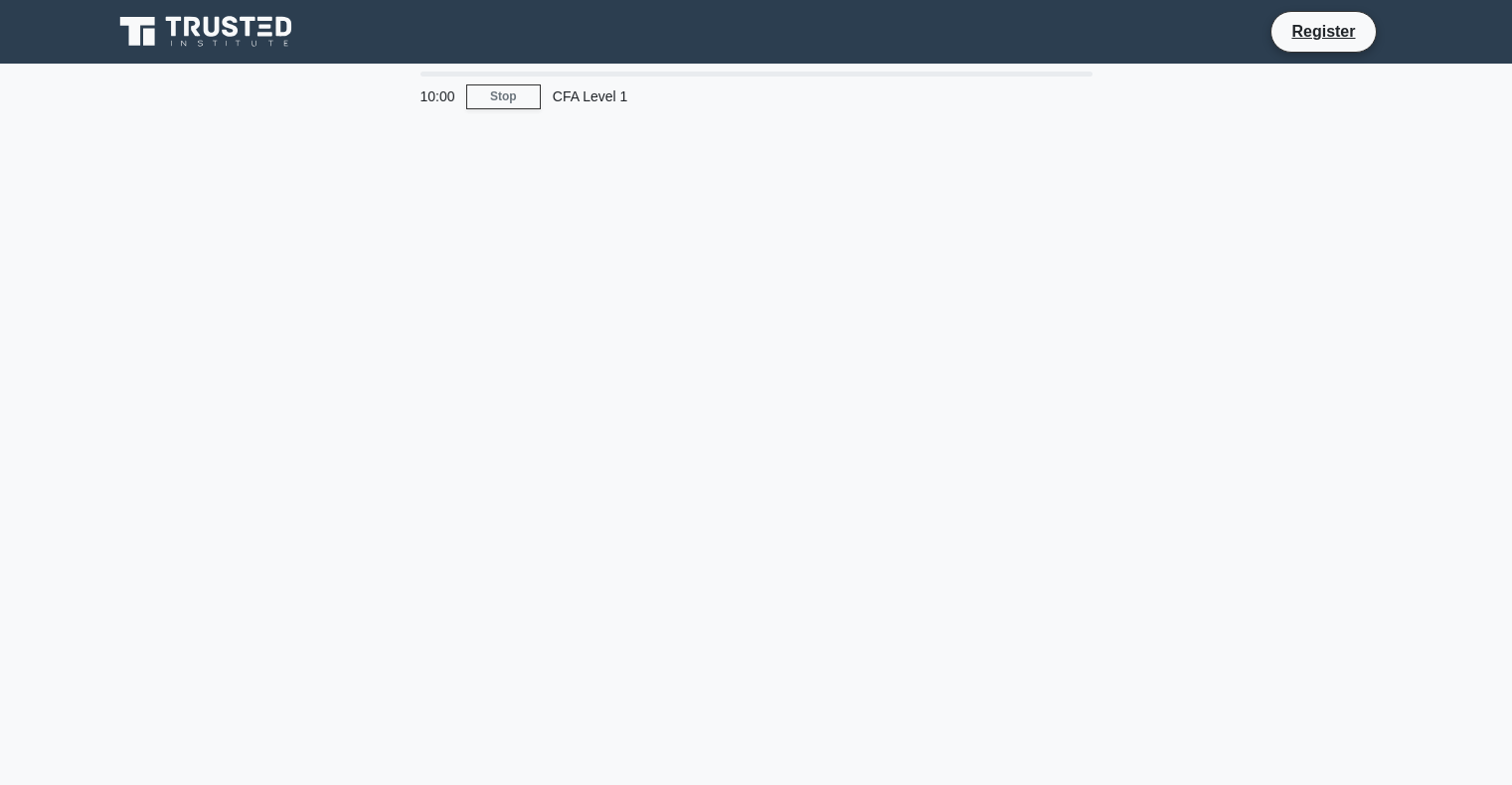 scroll, scrollTop: 0, scrollLeft: 0, axis: both 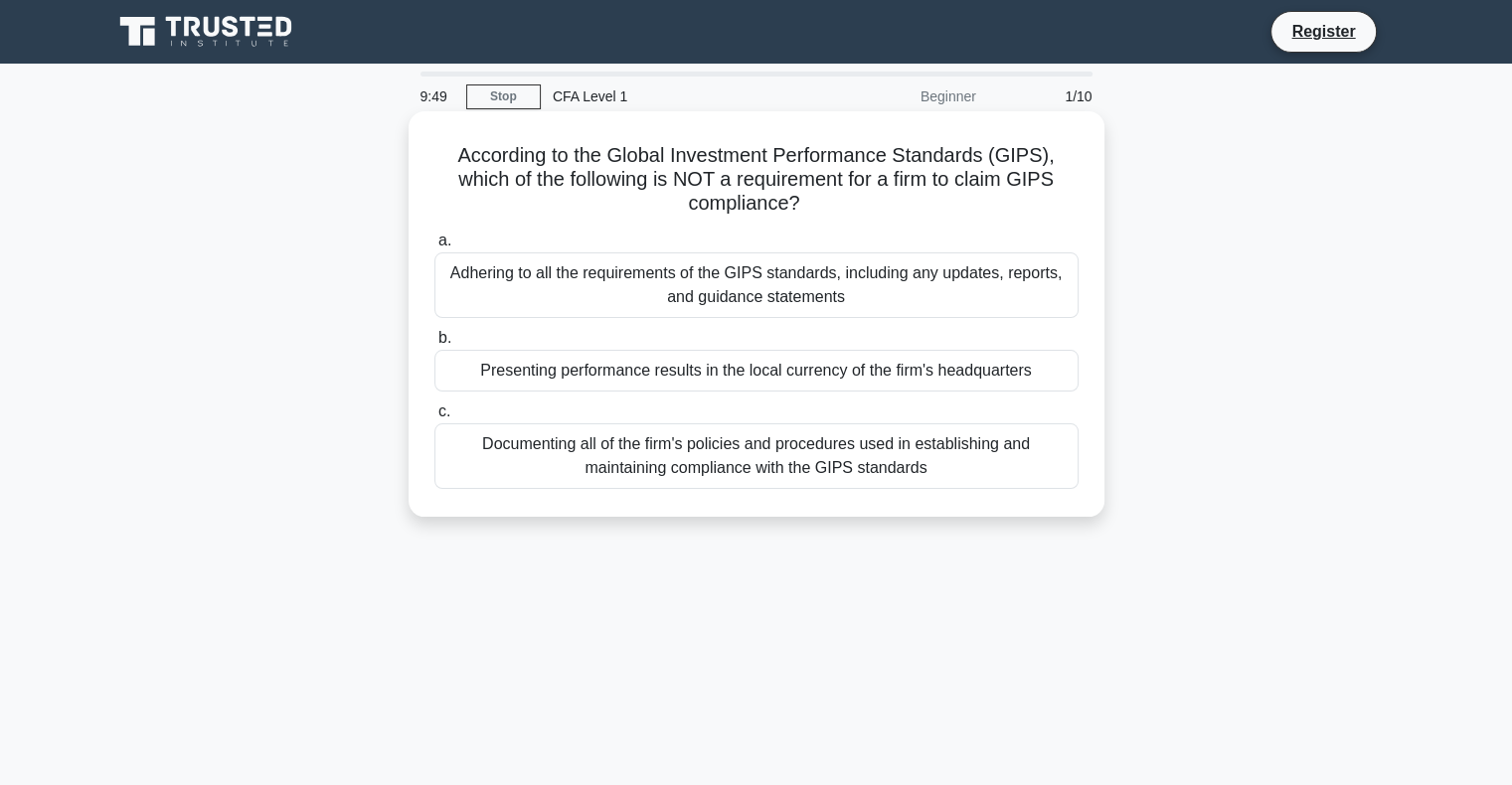 click on "Presenting performance results in the local currency of the firm's headquarters" at bounding box center [756, 371] 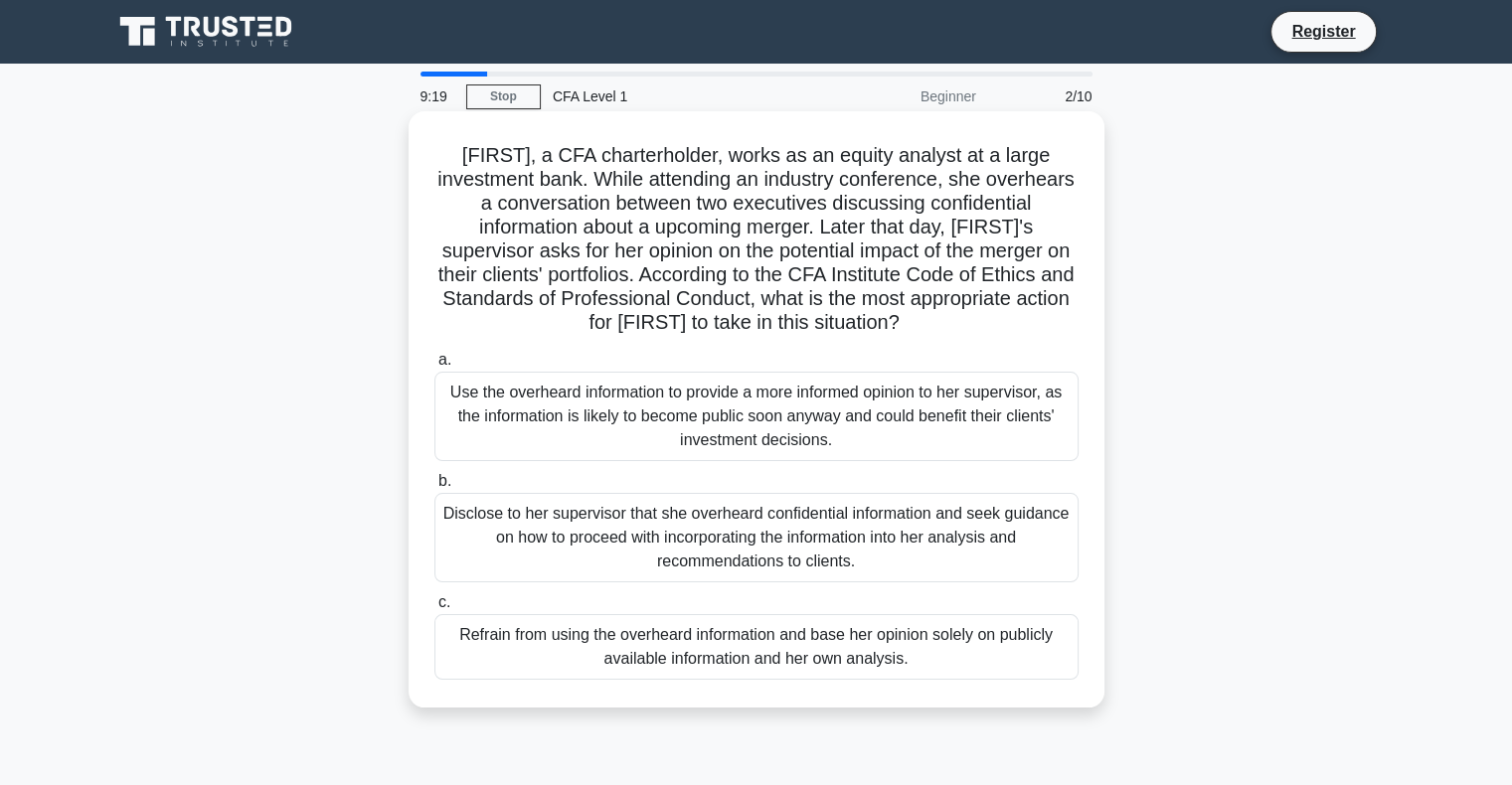 click on "Refrain from using the overheard information and base her opinion solely on publicly available information and her own analysis." at bounding box center [756, 647] 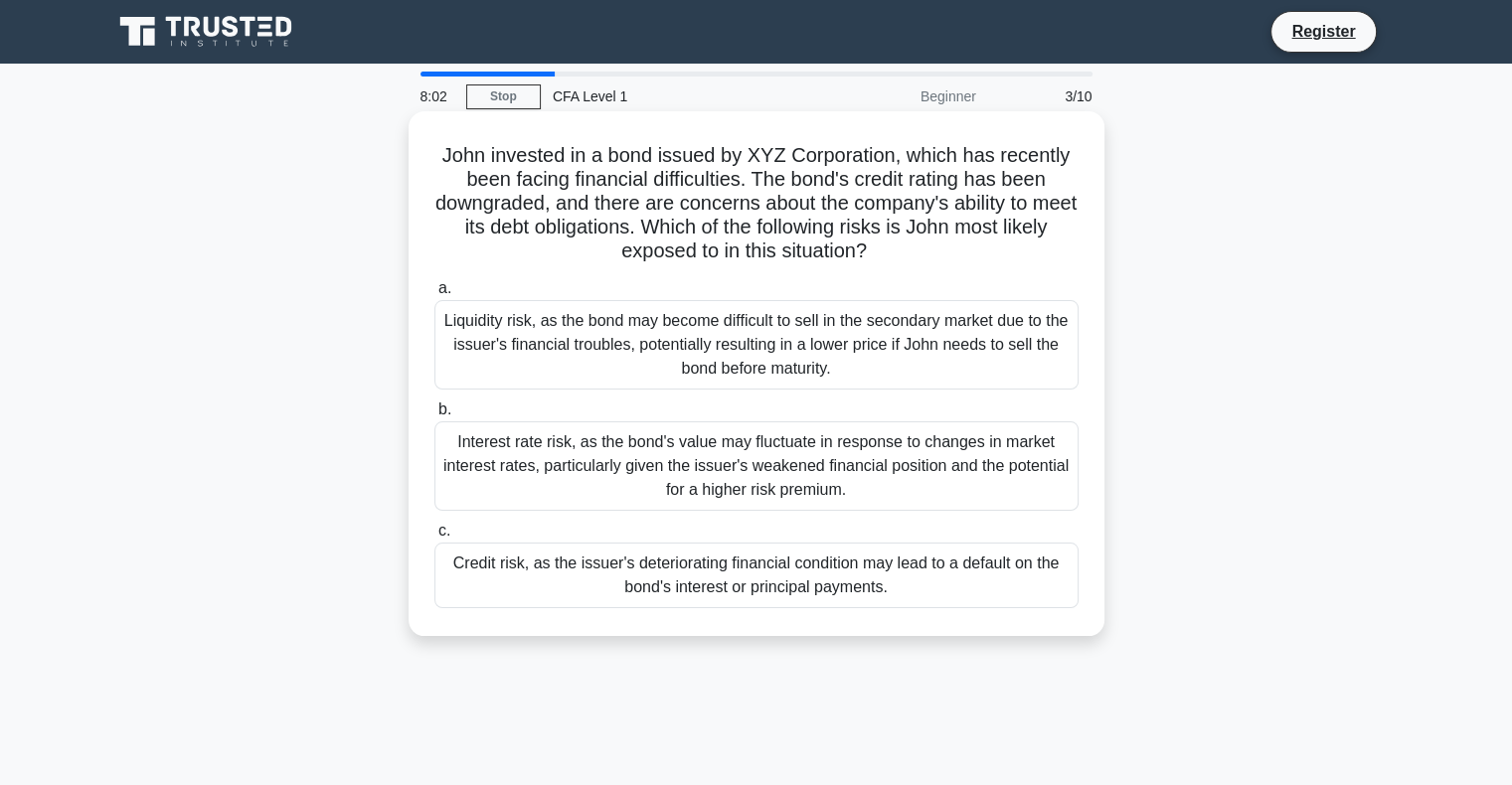 click on "Liquidity risk, as the bond may become difficult to sell in the secondary market due to the issuer's financial troubles, potentially resulting in a lower price if John needs to sell the bond before maturity." at bounding box center [756, 345] 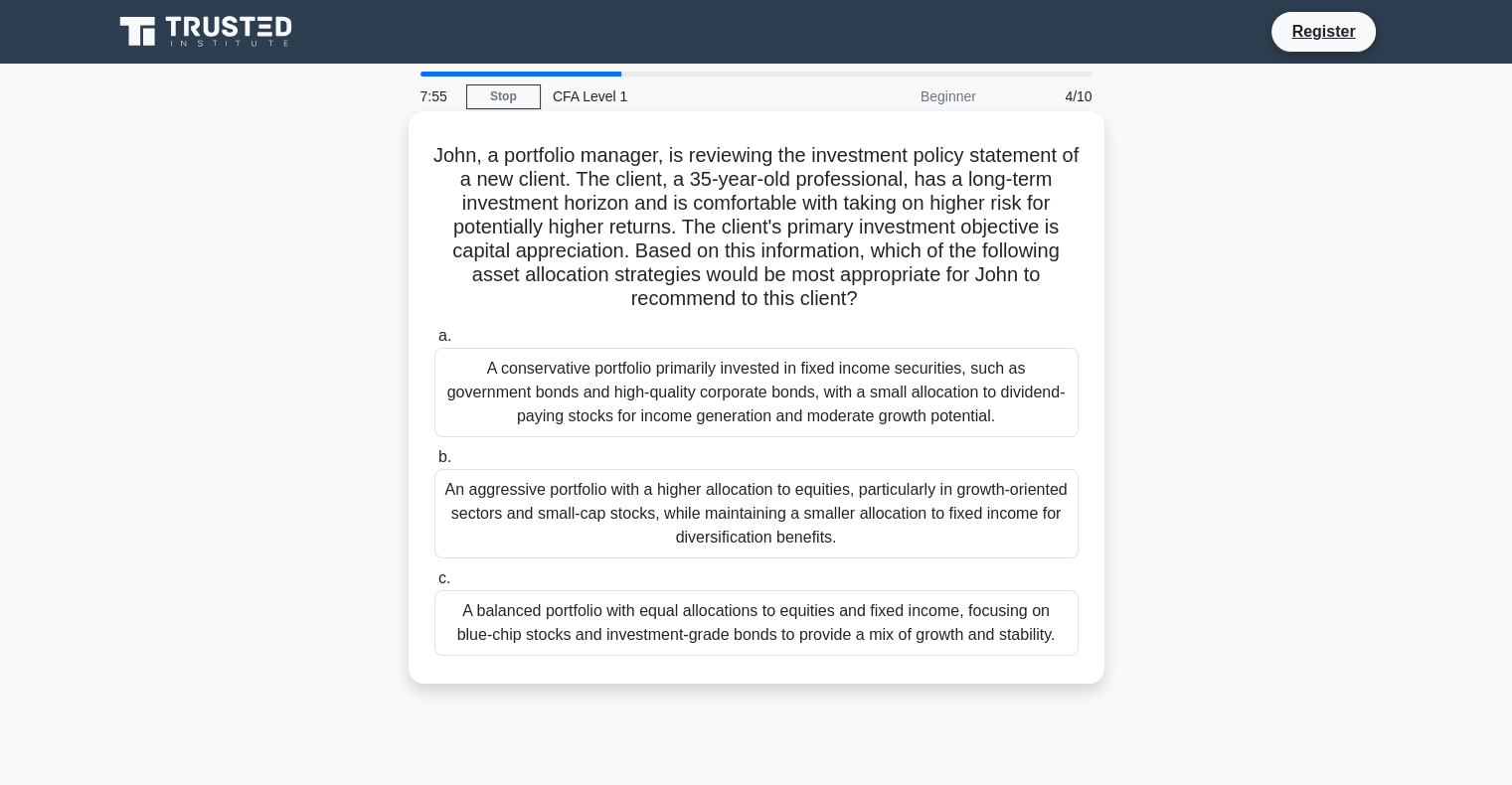 click on "An aggressive portfolio with a higher allocation to equities, particularly in growth-oriented sectors and small-cap stocks, while maintaining a smaller allocation to fixed income for diversification benefits." at bounding box center [756, 514] 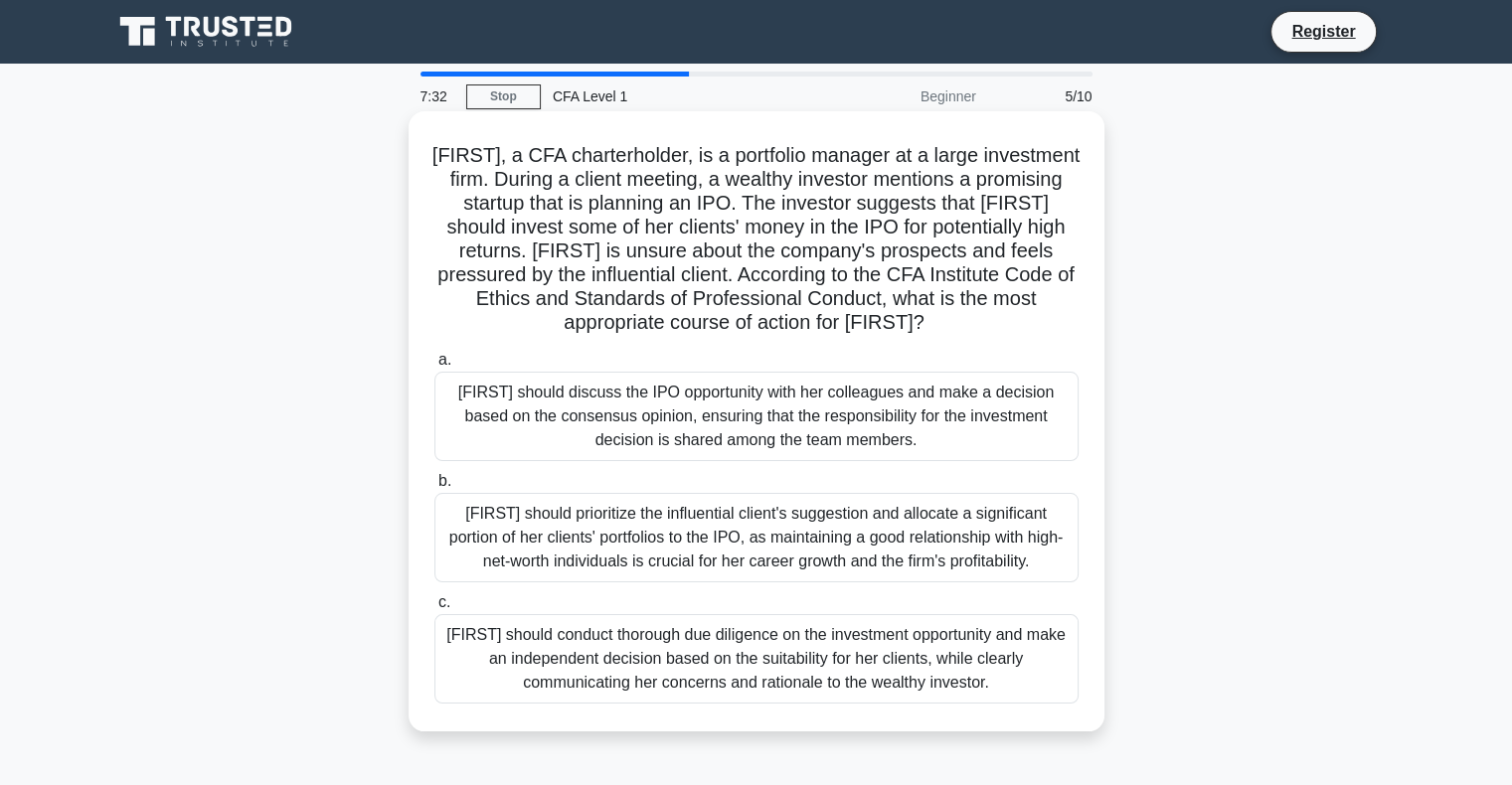 click on "[FIRST] should discuss the IPO opportunity with her colleagues and make a decision based on the consensus opinion, ensuring that the responsibility for the investment decision is shared among the team members." at bounding box center [756, 416] 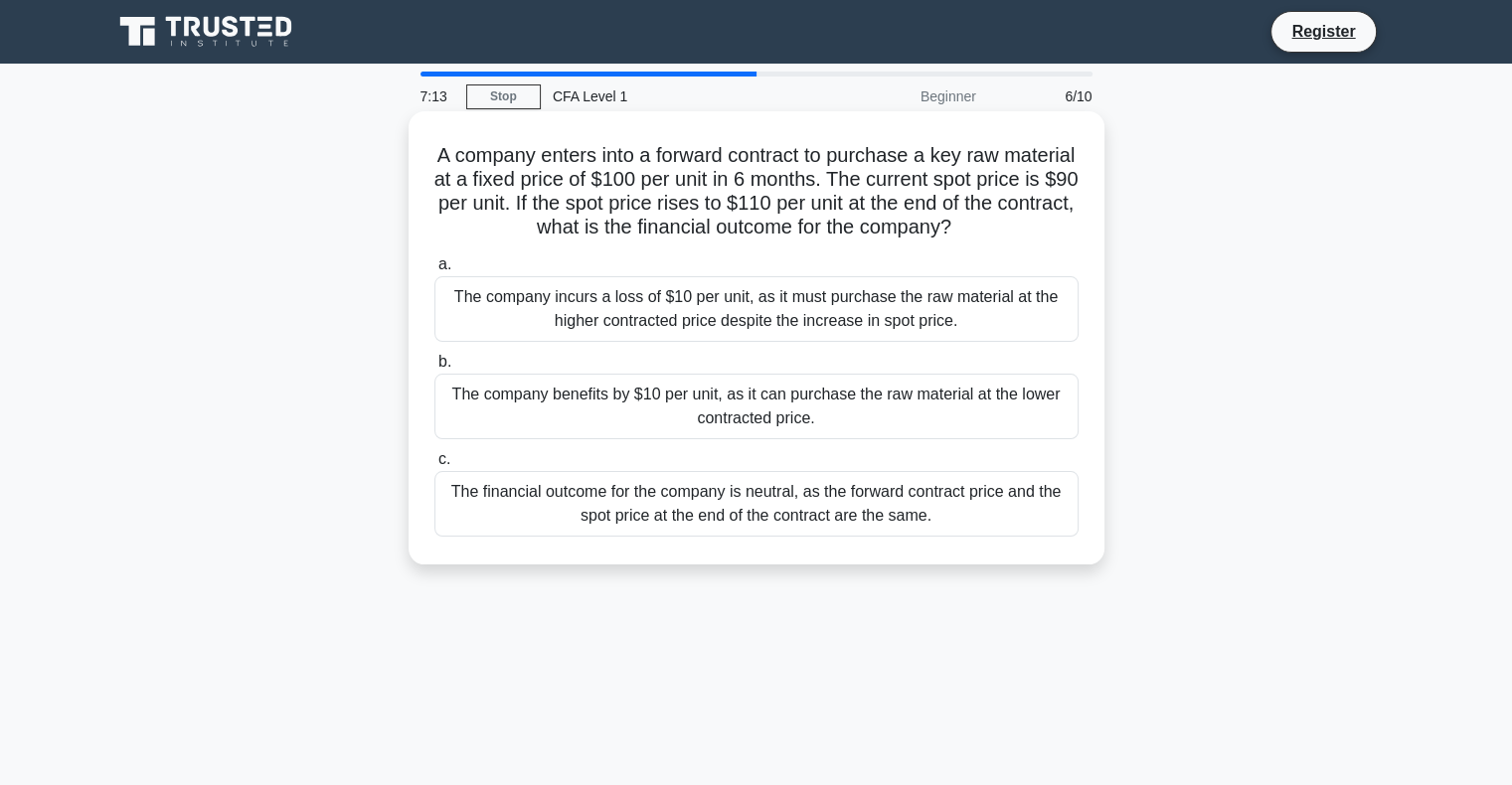 drag, startPoint x: 1020, startPoint y: 231, endPoint x: 1092, endPoint y: 238, distance: 72.33948 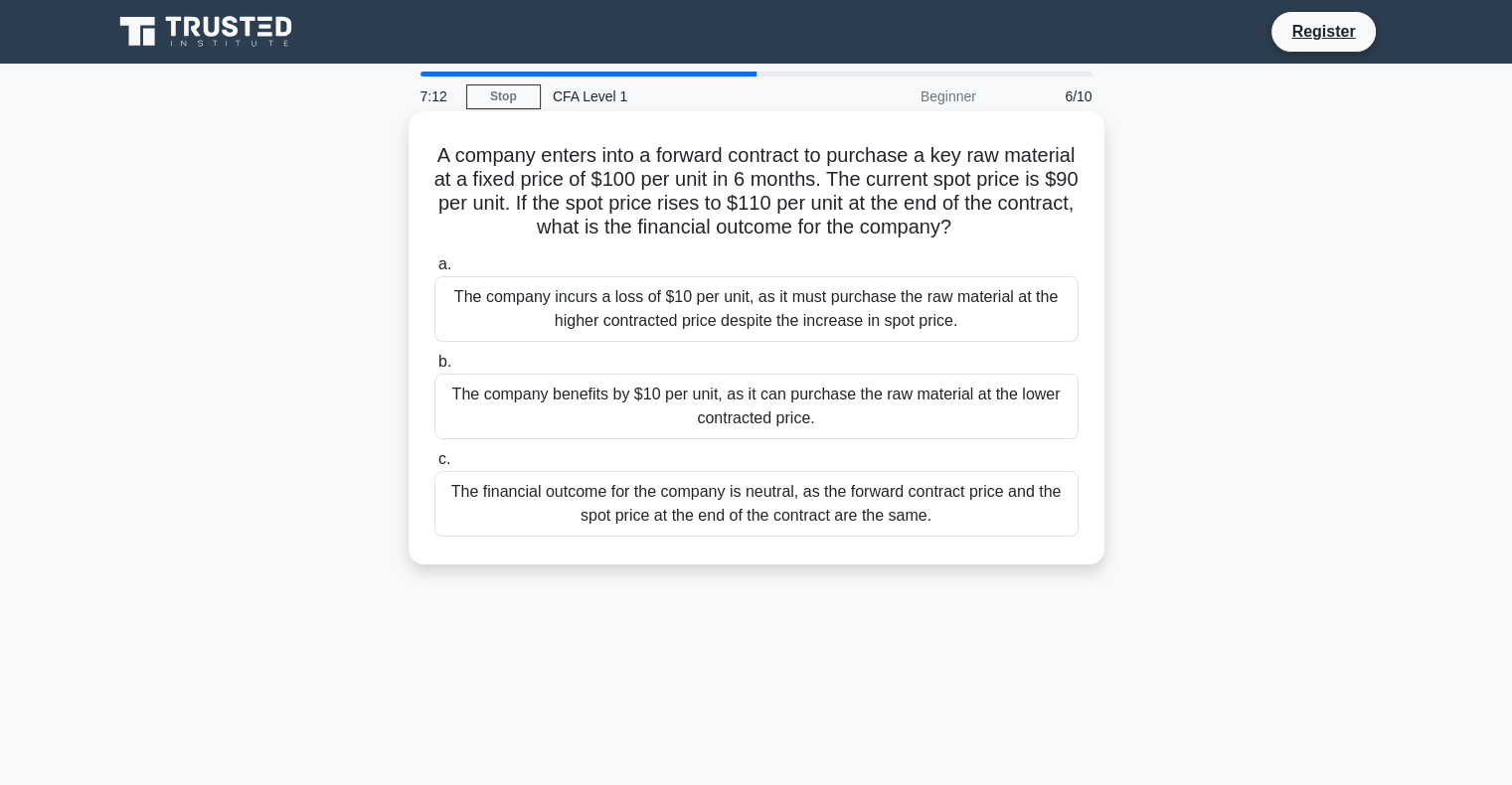 click on "A company enters into a forward contract to purchase a raw material at a fixed price of $100 per unit in 6 months. The current spot price is $90 per unit. If the spot price rises to $110 per unit at the end of the contract, what is the financial outcome for the company?
.spinner_0XTQ{transform-origin:center;animation:spinner_y6GP .75s linear infinite}@keyframes spinner_y6GP{100%{transform:rotate(360deg)}}
a.
b." at bounding box center (756, 338) 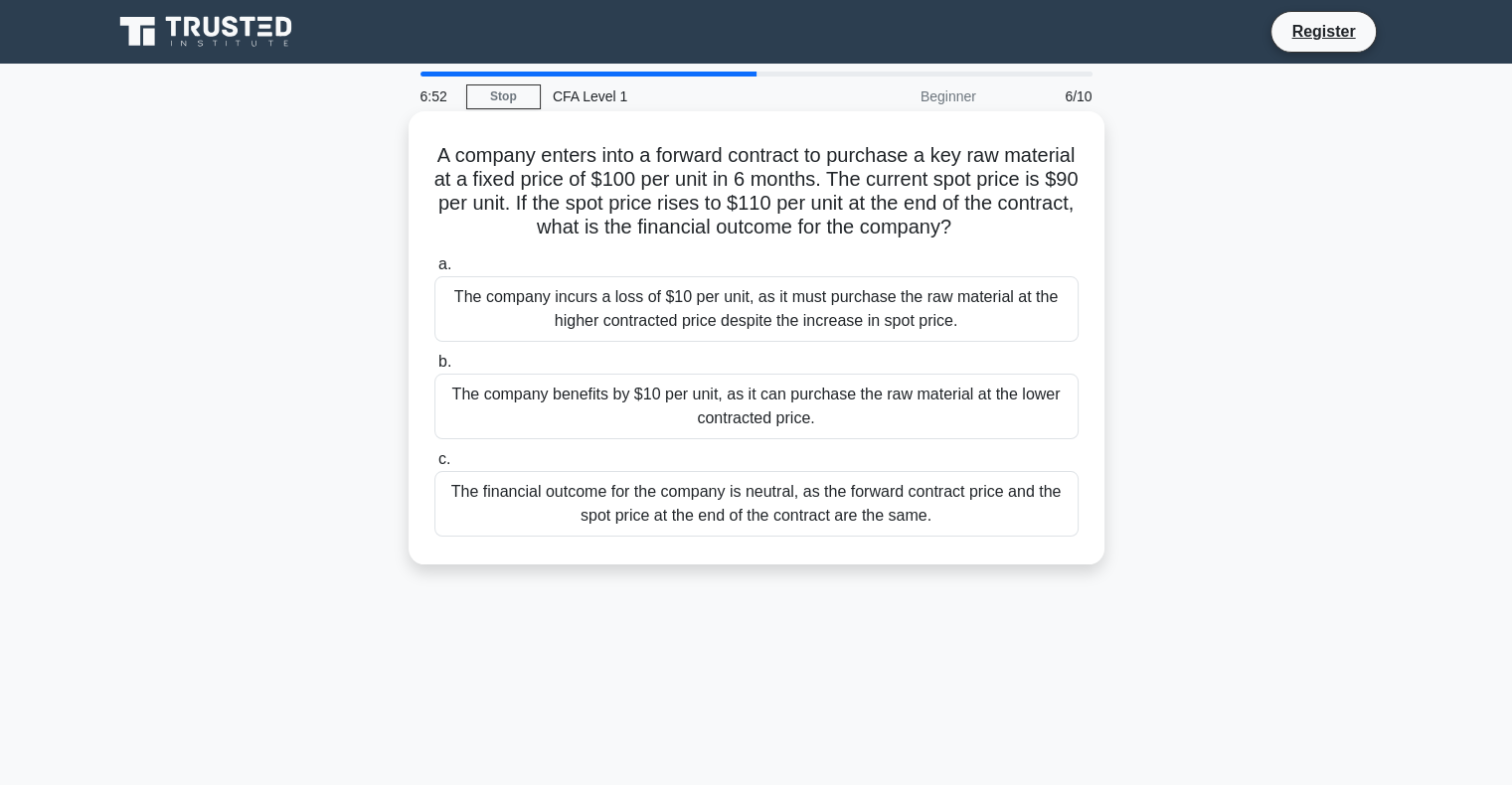 click on "The company benefits by $10 per unit, as it can purchase the raw material at the lower contracted price." at bounding box center [756, 406] 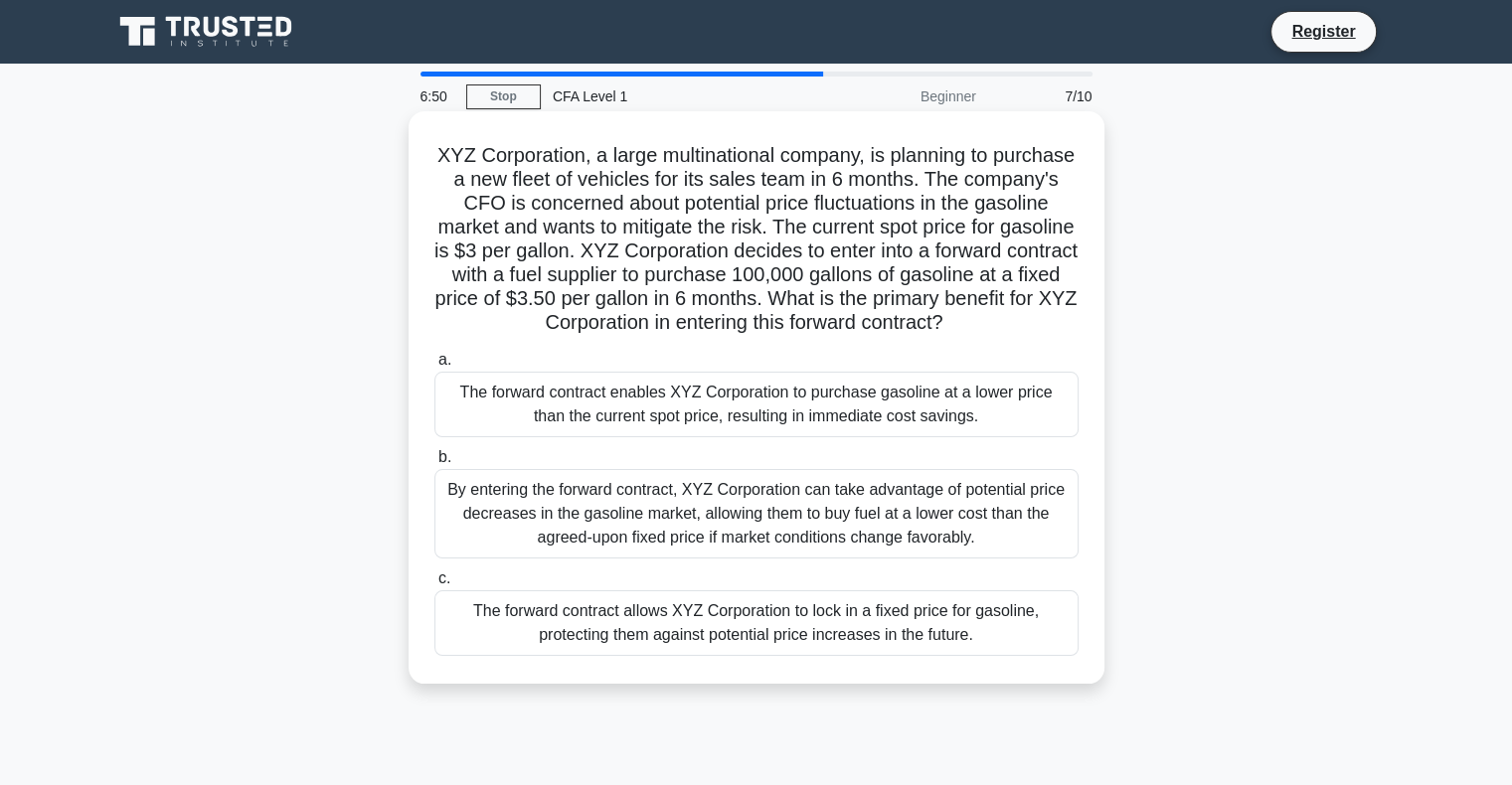 click on "The forward contract enables XYZ Corporation to purchase gasoline at a lower price than the current spot price, resulting in immediate cost savings." at bounding box center (756, 404) 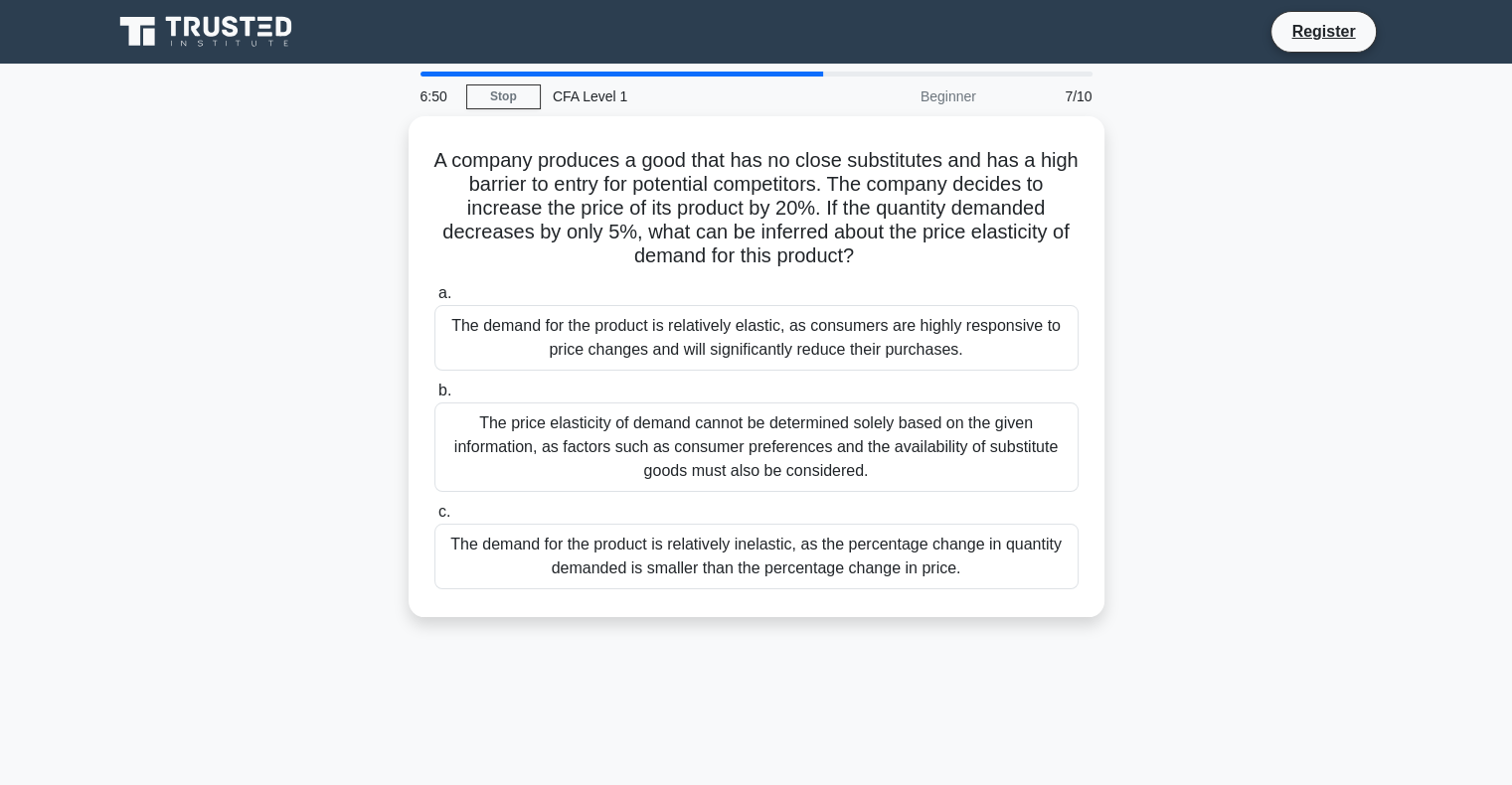 click on "The price elasticity of demand cannot be determined solely based on the given information, as factors such as consumer preferences and the availability of substitute goods must also be considered." at bounding box center [756, 447] 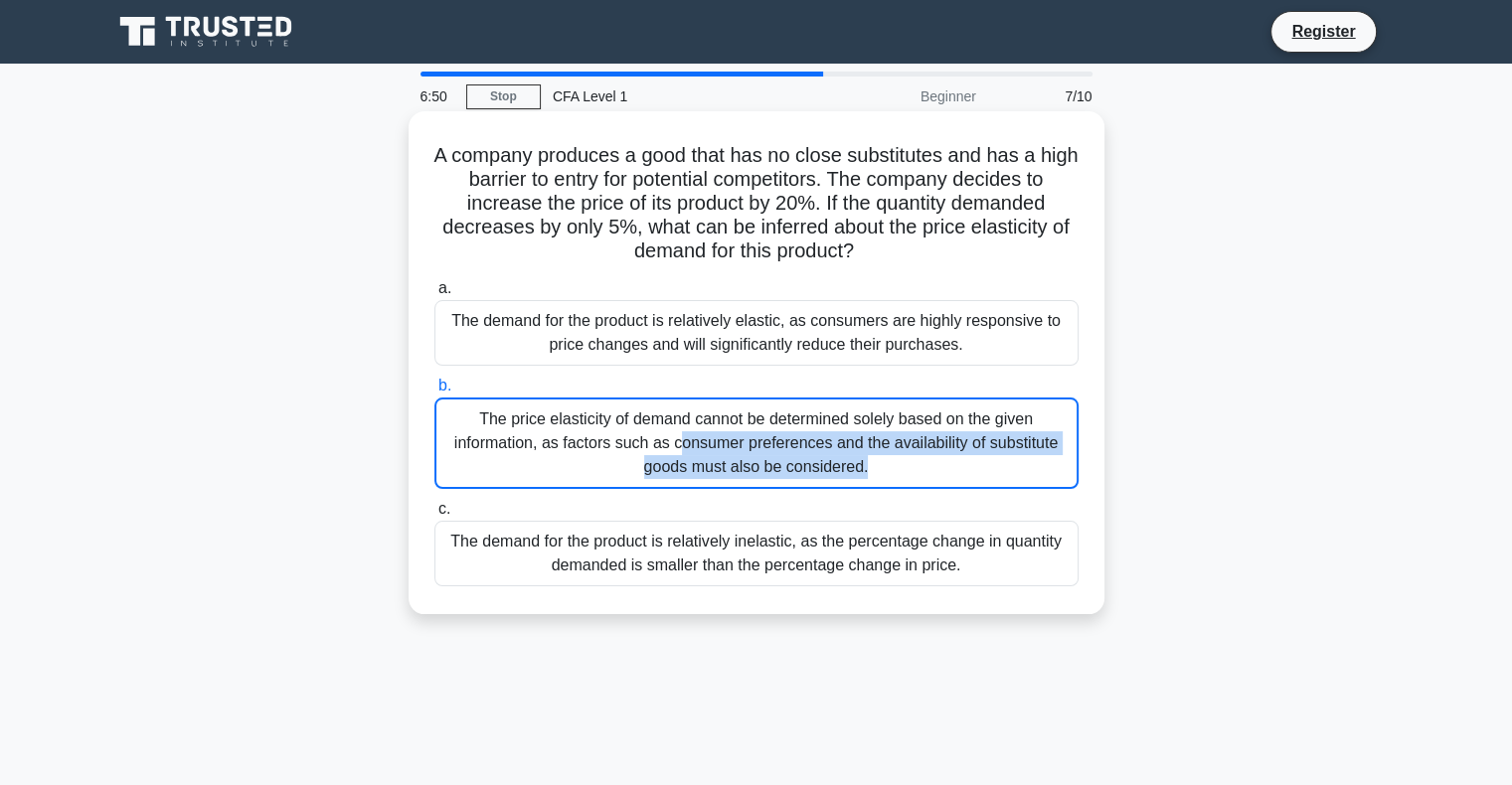 click on "The price elasticity of demand cannot be determined solely based on the given information, as factors such as consumer preferences and the availability of substitute goods must also be considered." at bounding box center (756, 443) 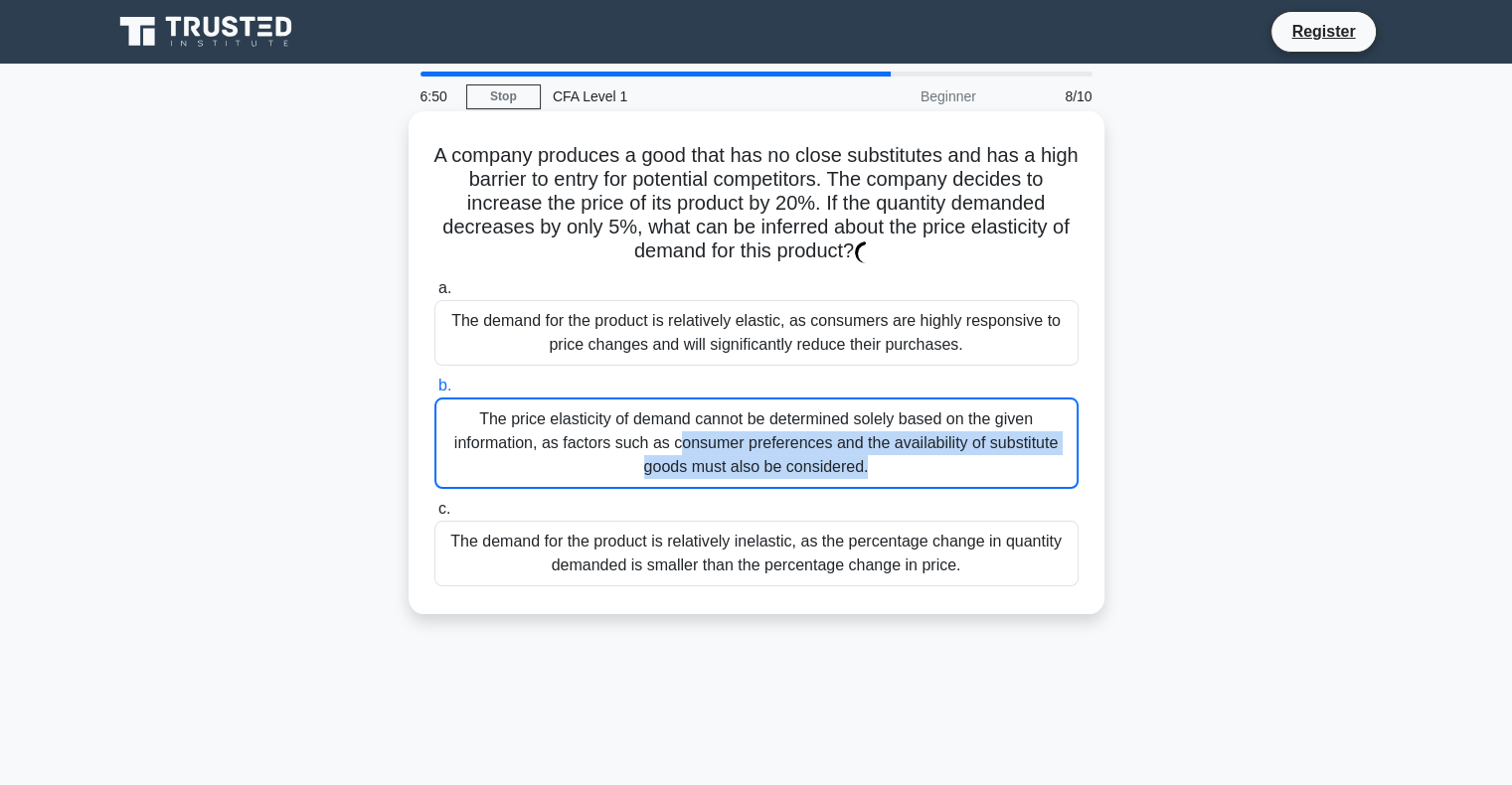 click on "The price elasticity of demand cannot be determined solely based on the given information, as factors such as consumer preferences and the availability of substitute goods must also be considered." at bounding box center [756, 443] 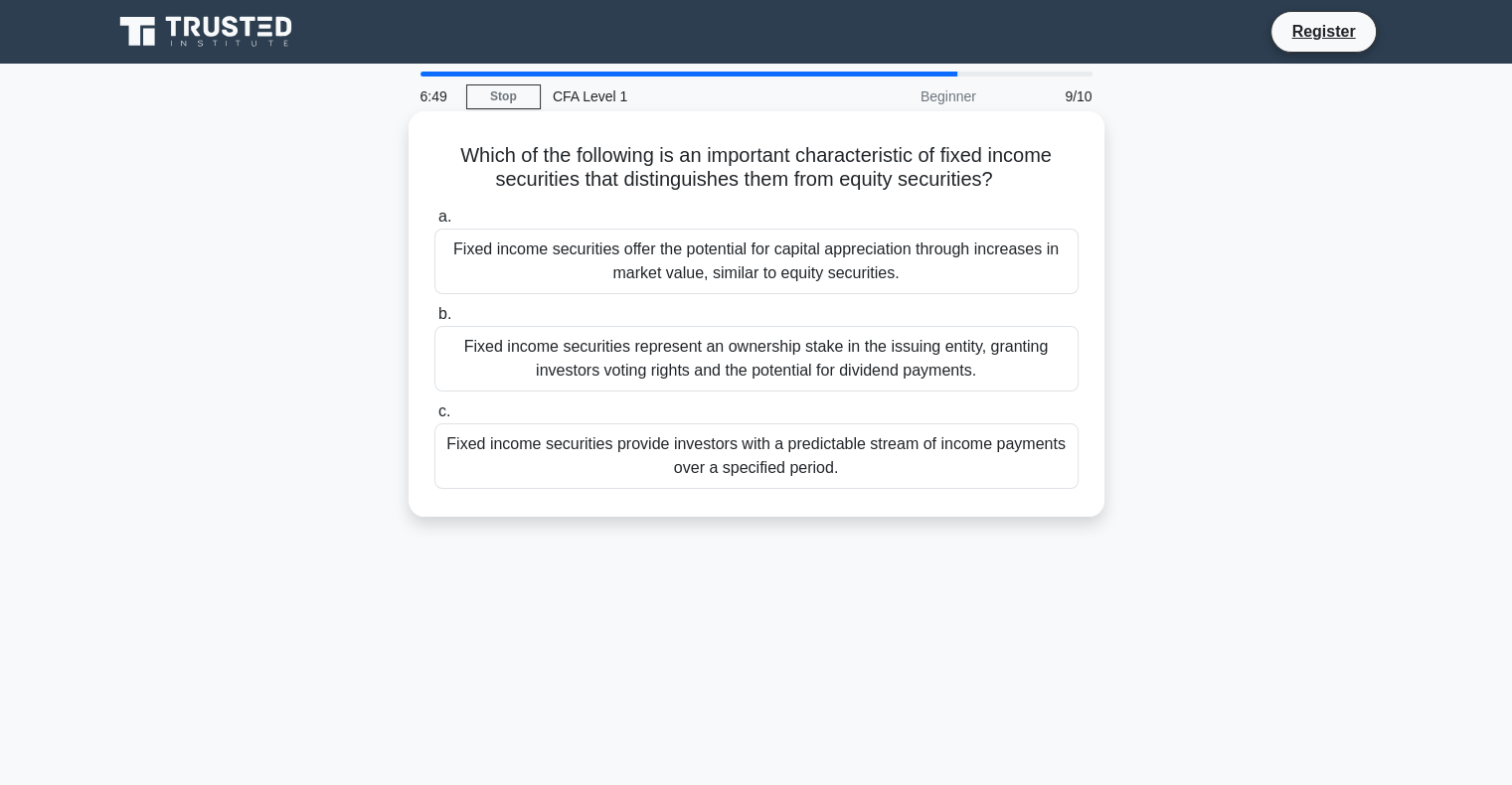 drag, startPoint x: 880, startPoint y: 388, endPoint x: 882, endPoint y: 362, distance: 26.07681 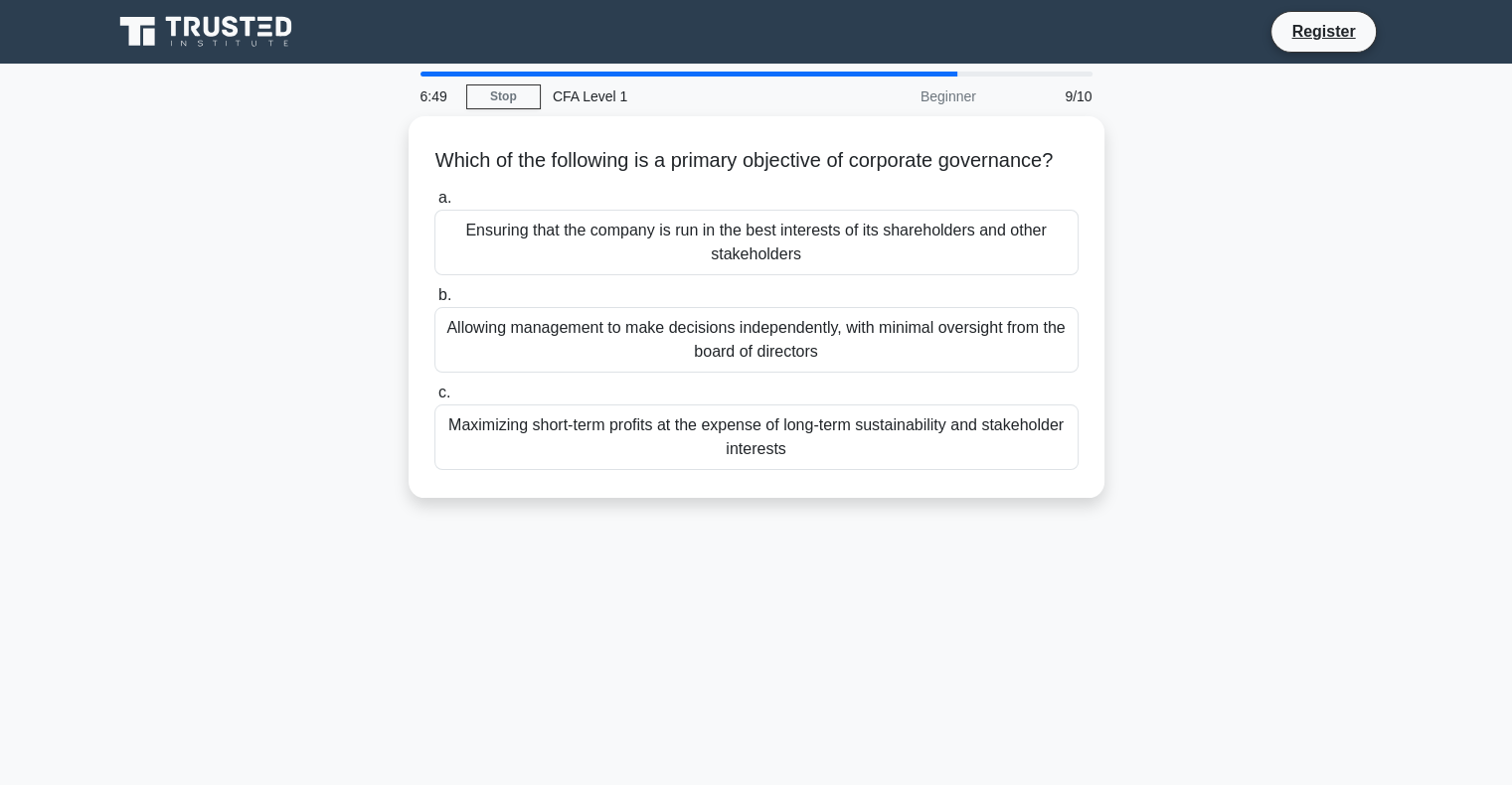 click on "Allowing management to make decisions independently, with minimal oversight from the board of directors" at bounding box center (756, 340) 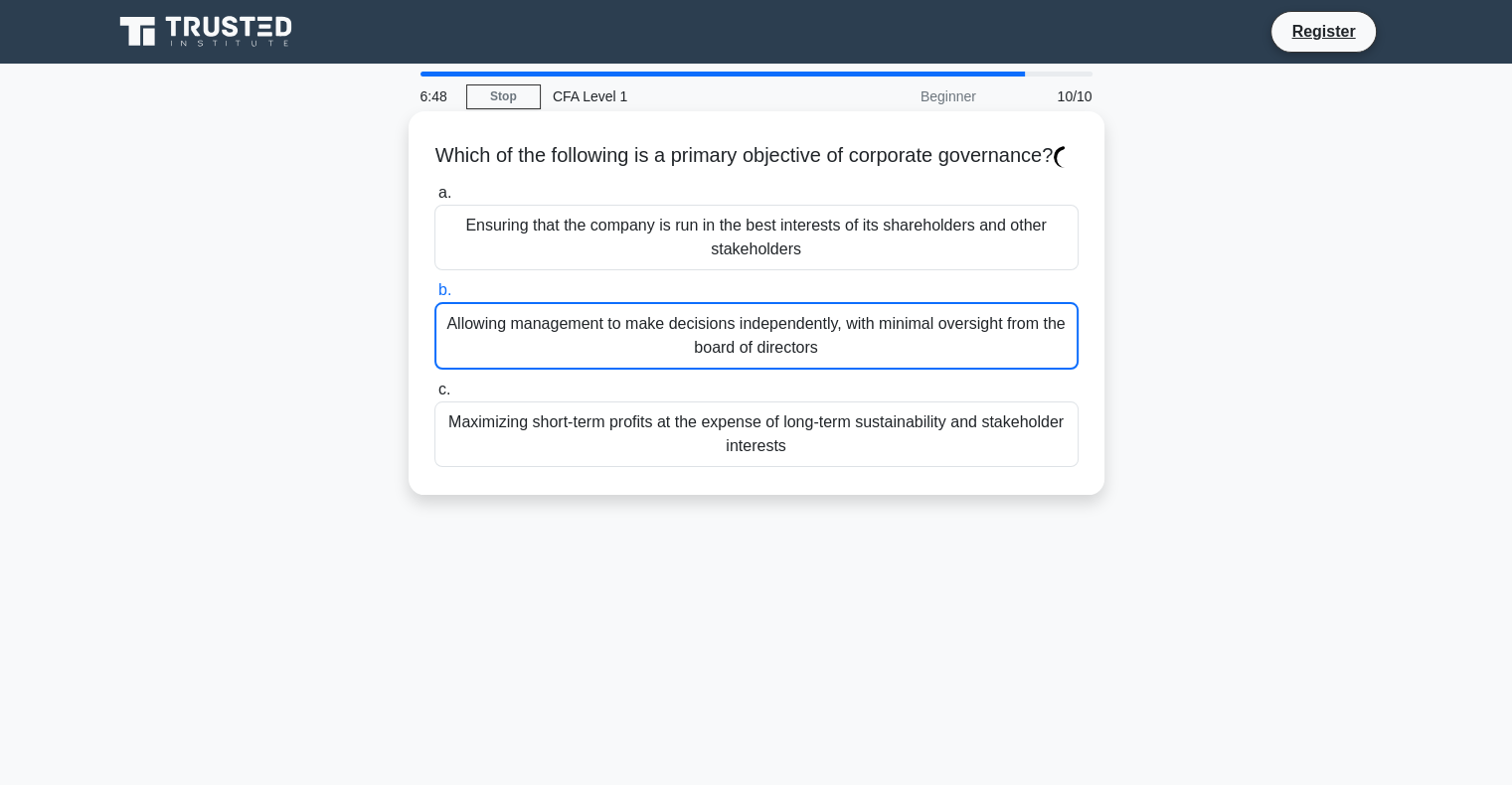 click on "Allowing management to make decisions independently, with minimal oversight from the board of directors" at bounding box center [756, 336] 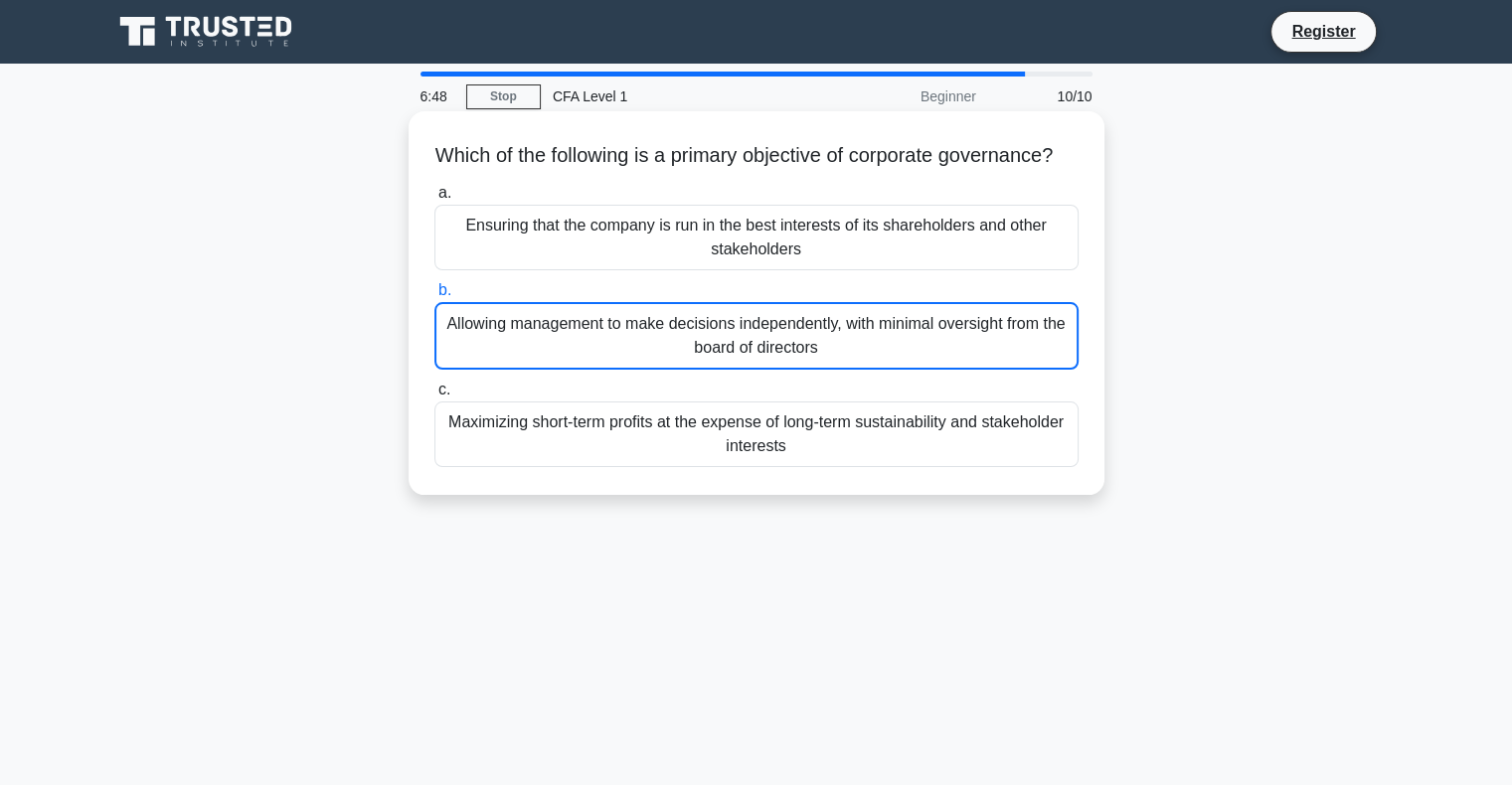click on "Allowing management to make decisions independently, with minimal oversight from the board of directors" at bounding box center (756, 336) 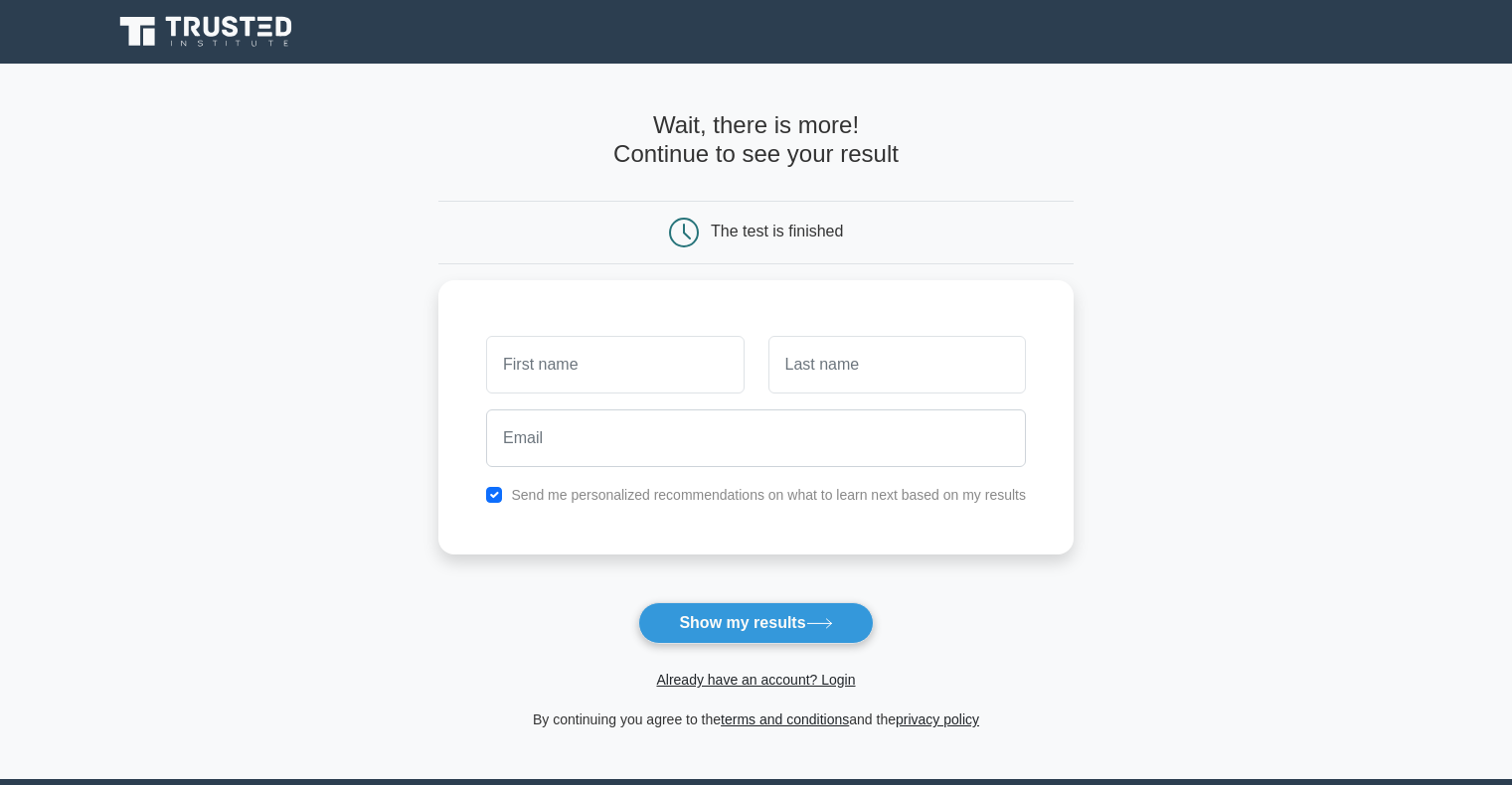 scroll, scrollTop: 0, scrollLeft: 0, axis: both 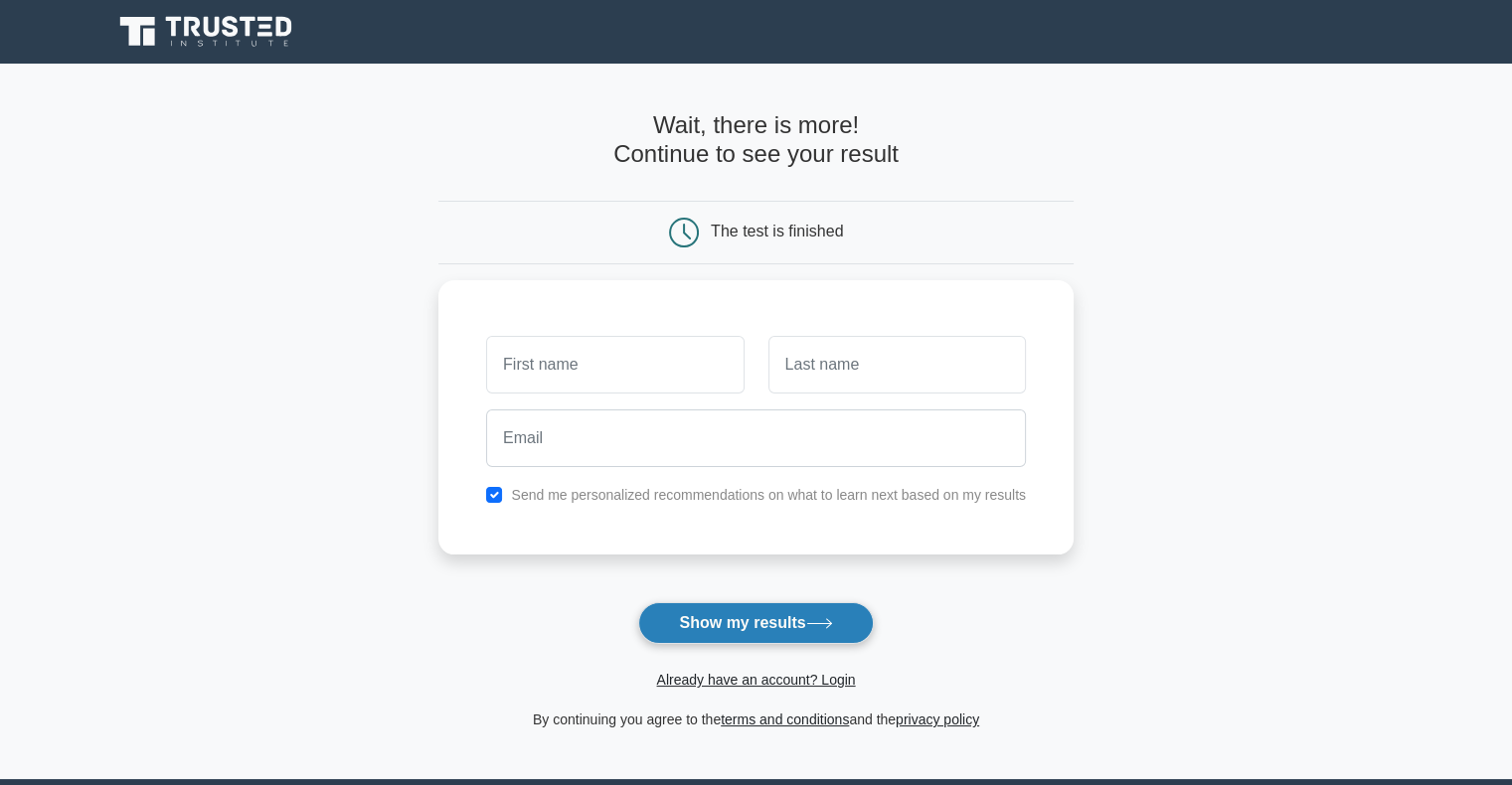 click on "Show my results" at bounding box center (756, 623) 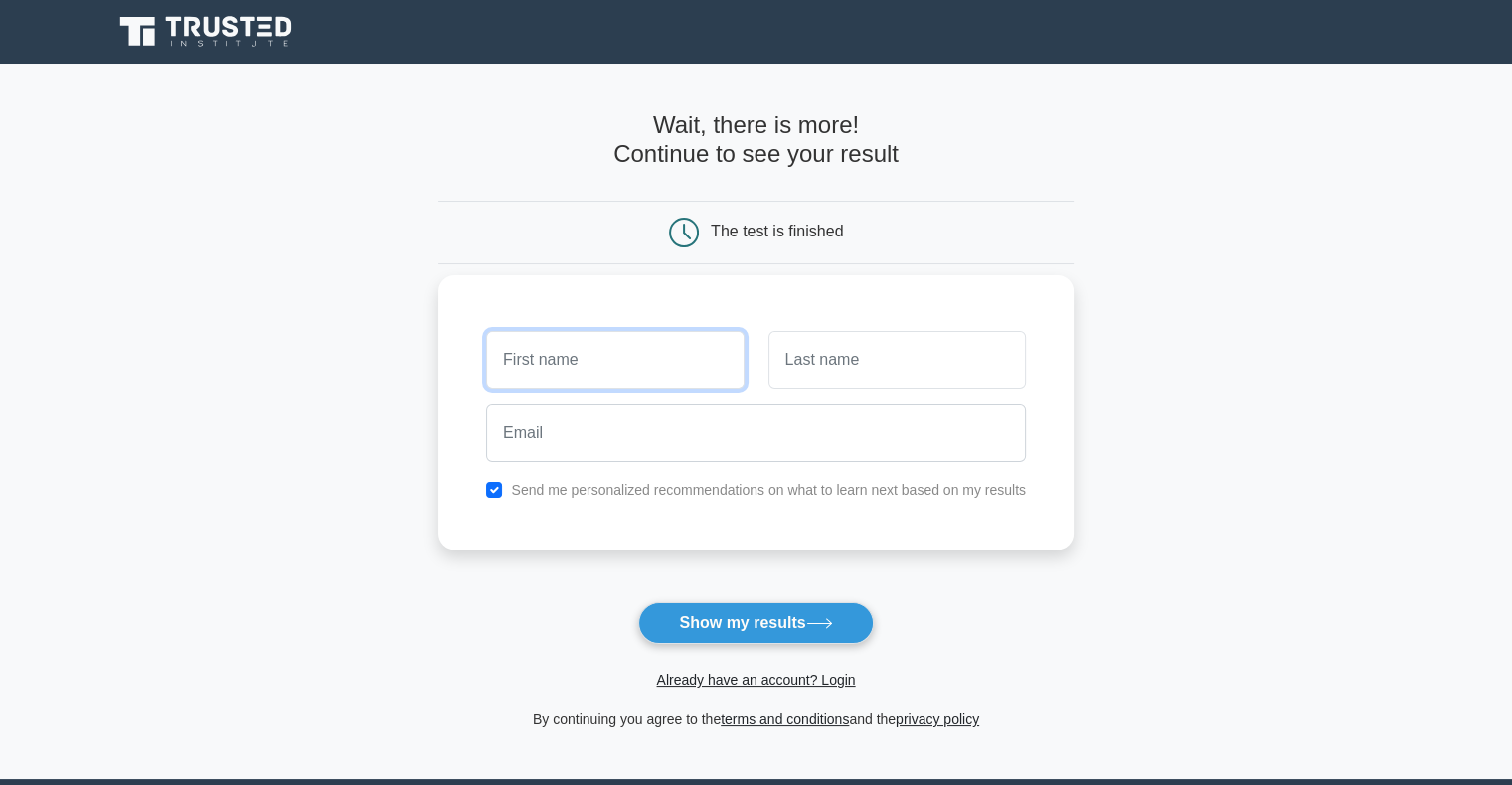 click at bounding box center (614, 360) 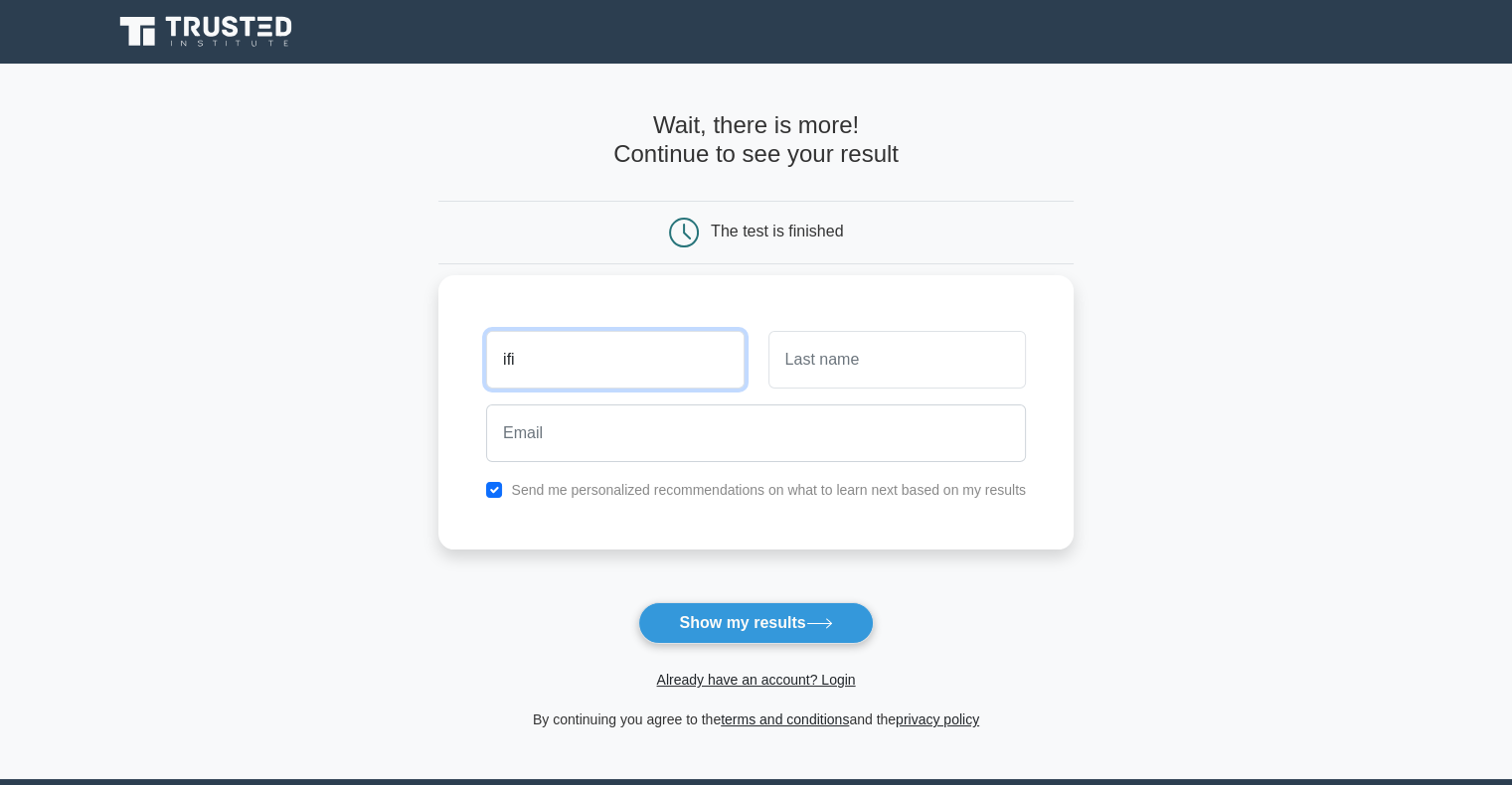 type on "ifi" 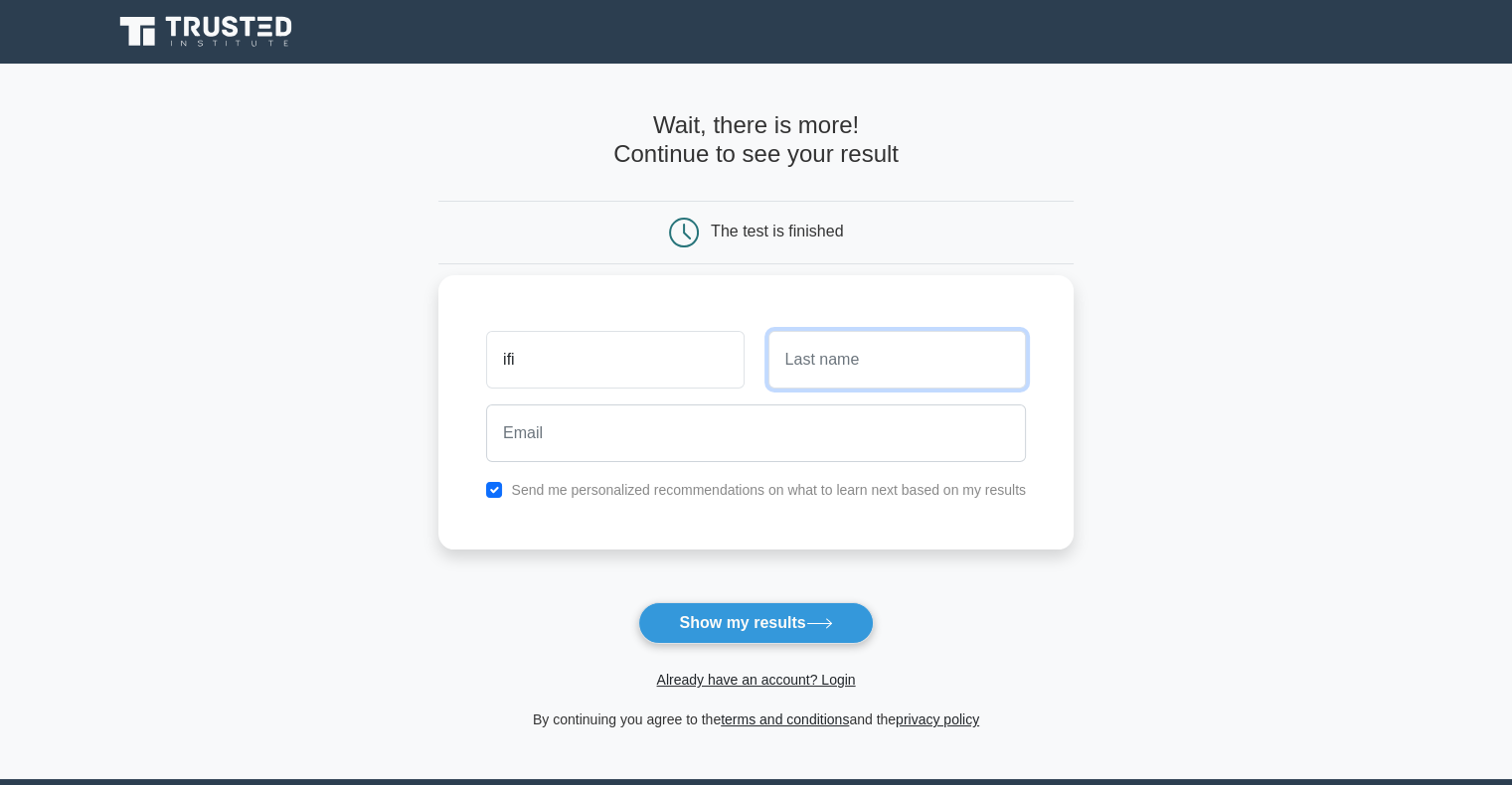 click at bounding box center (897, 360) 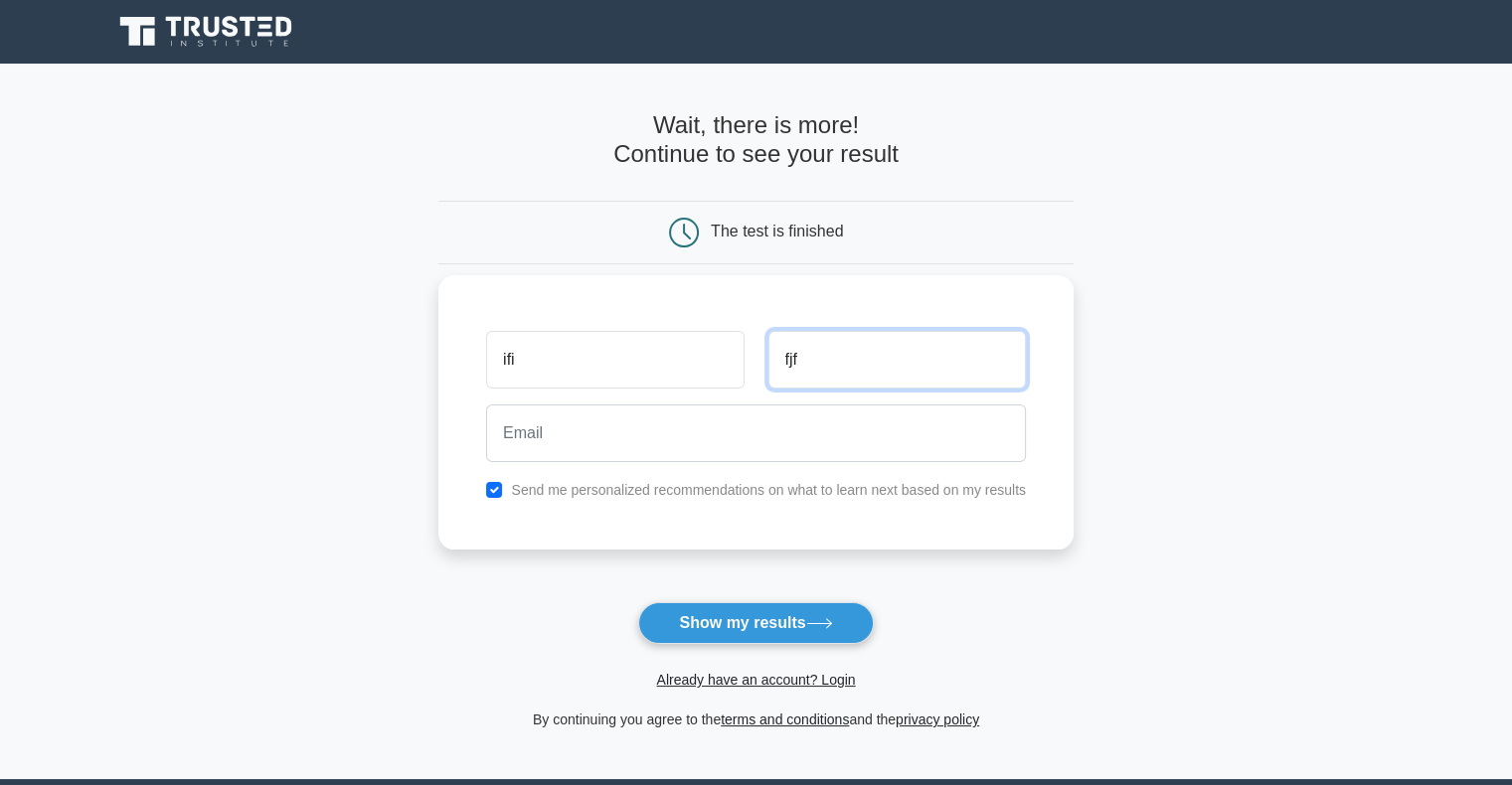 type on "fjf" 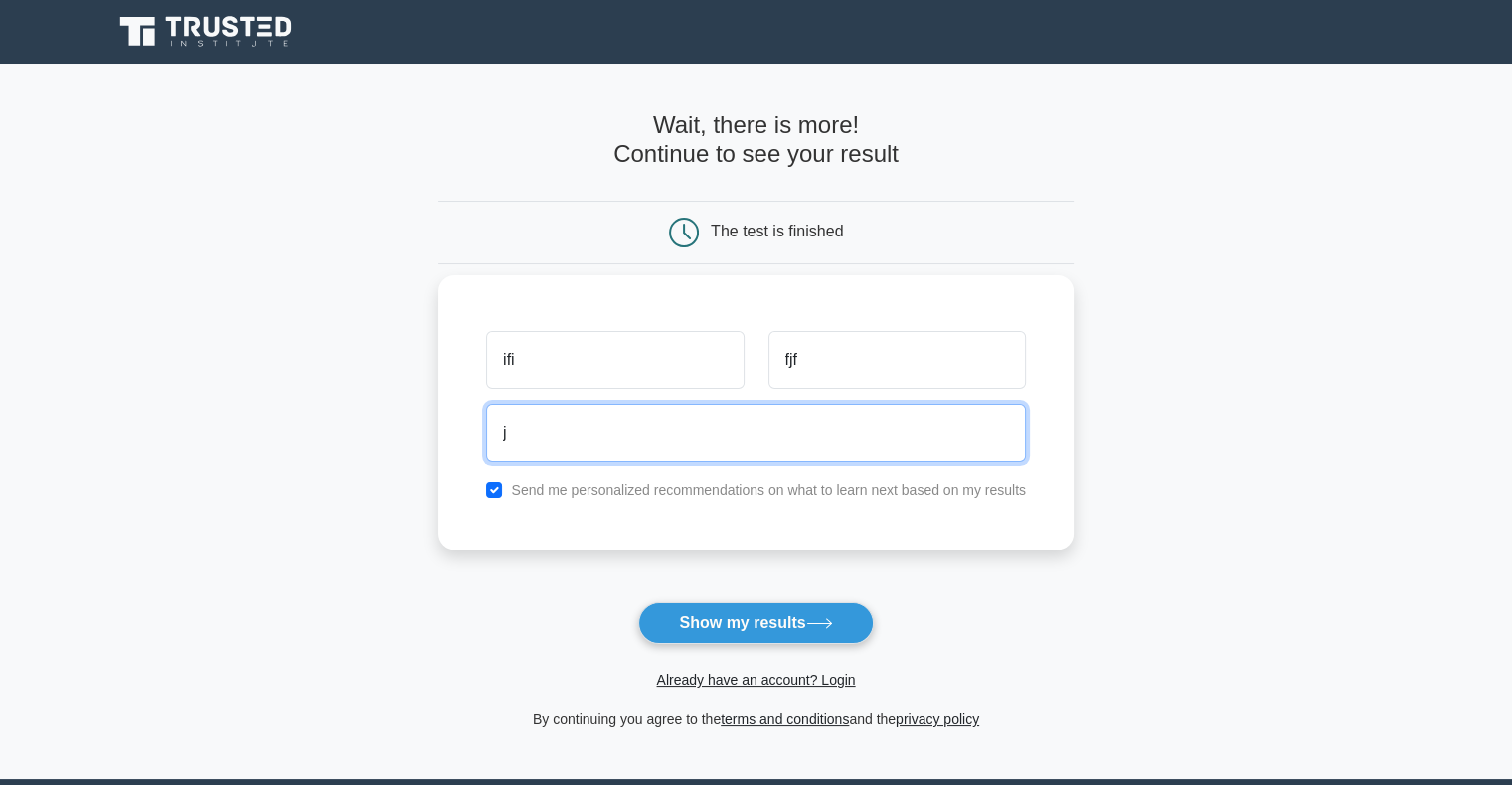 click on "j" at bounding box center (756, 433) 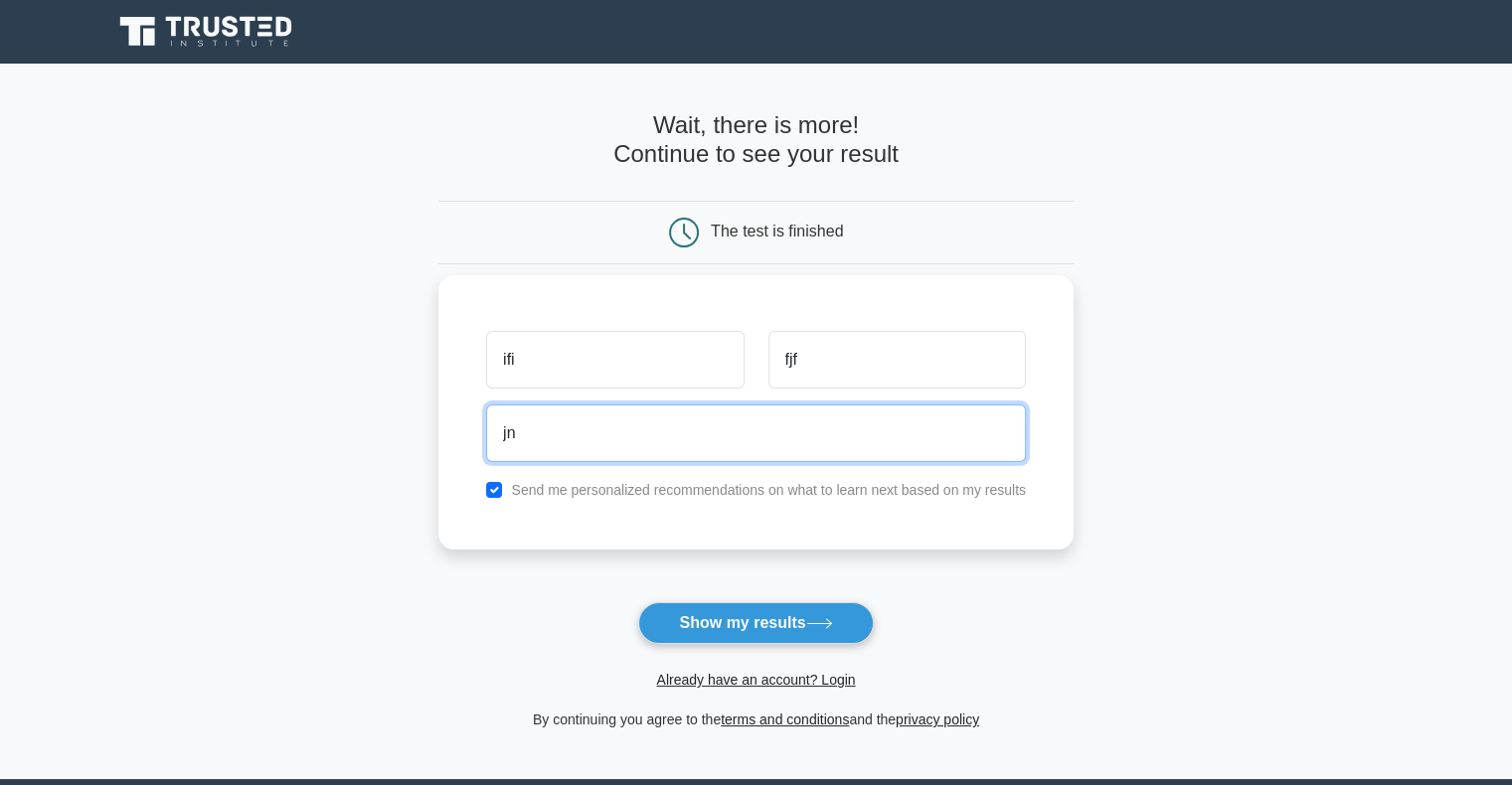type on "j" 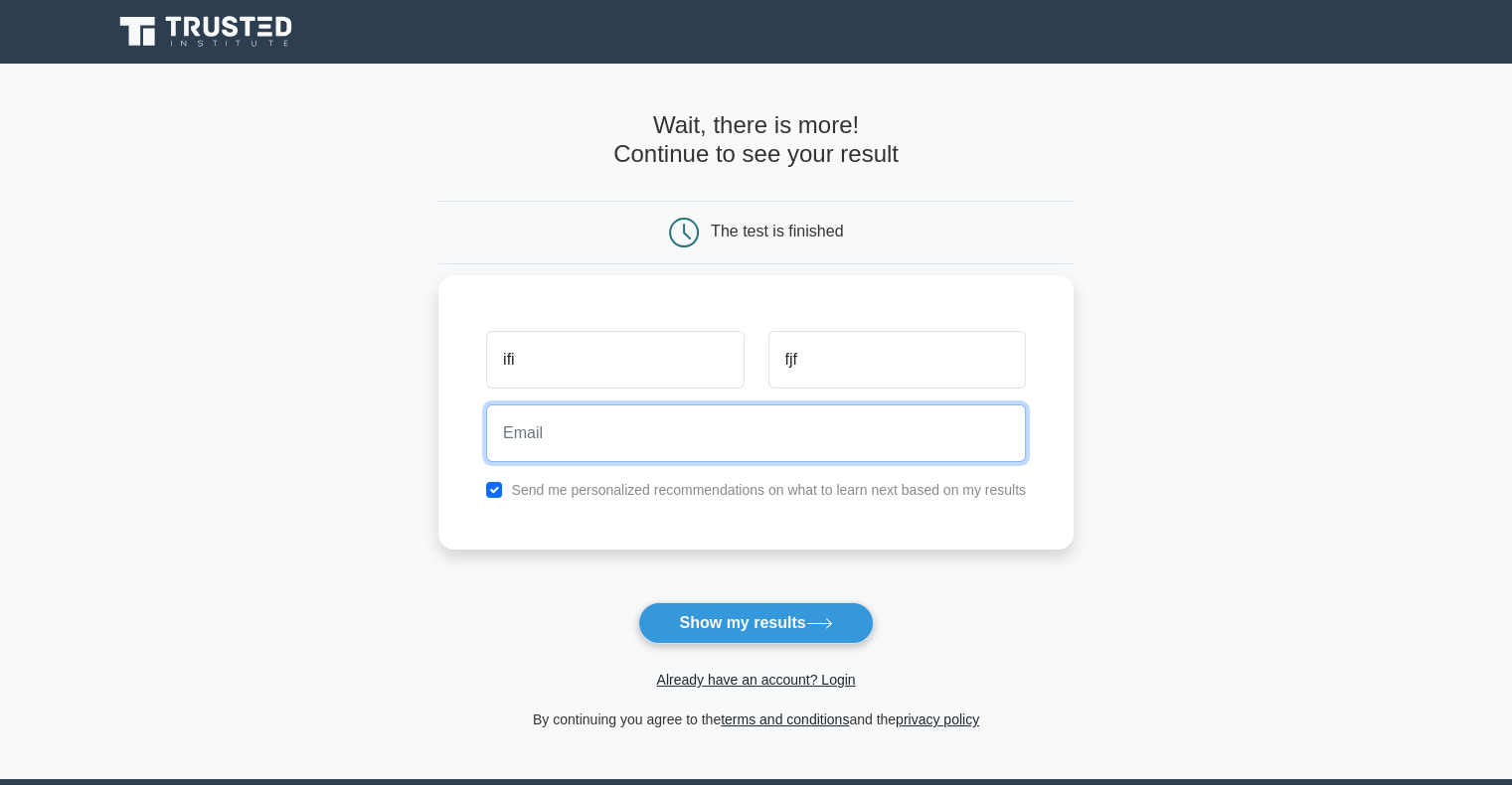 click at bounding box center (756, 433) 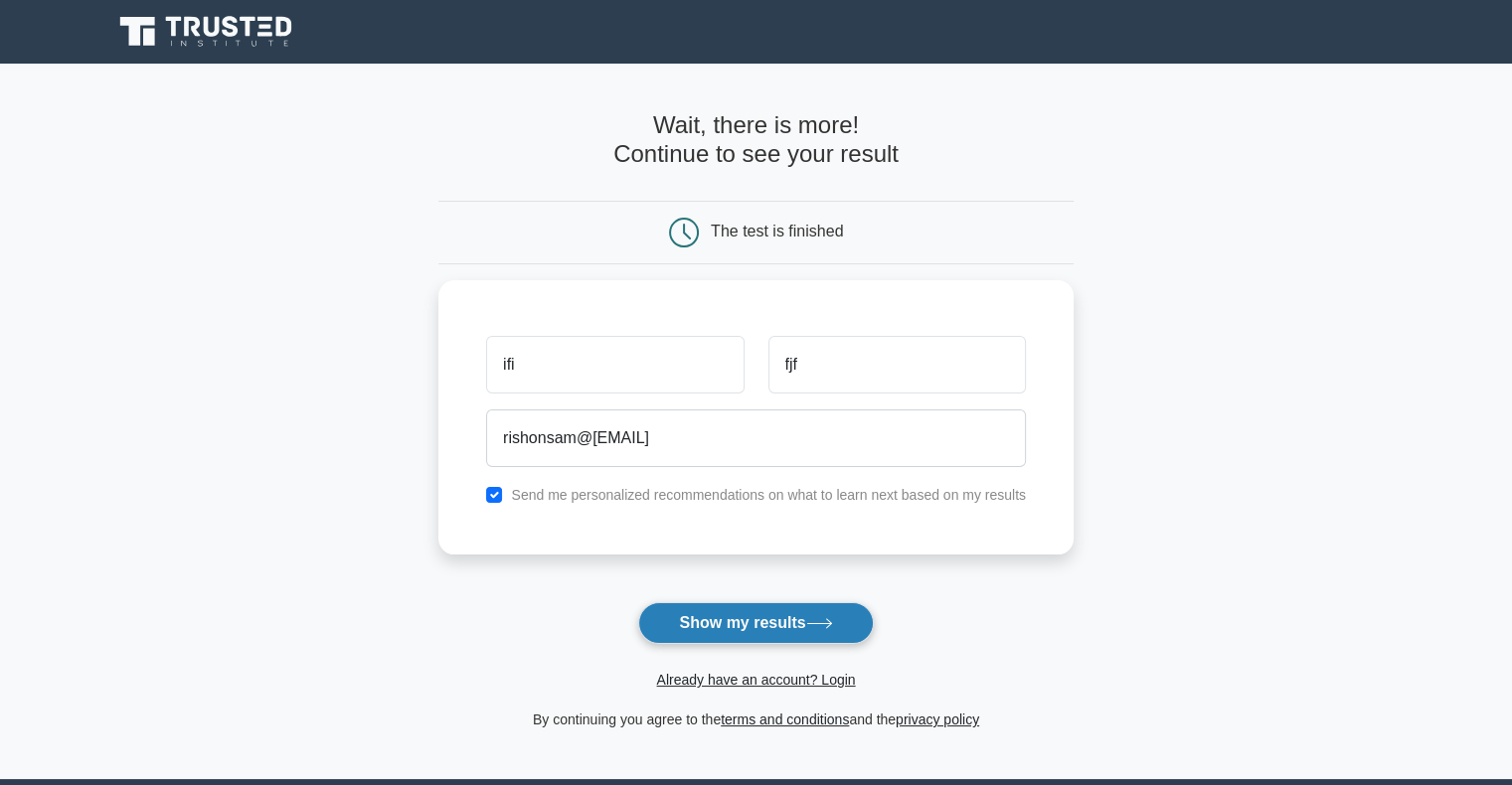 click on "Show my results" at bounding box center (756, 623) 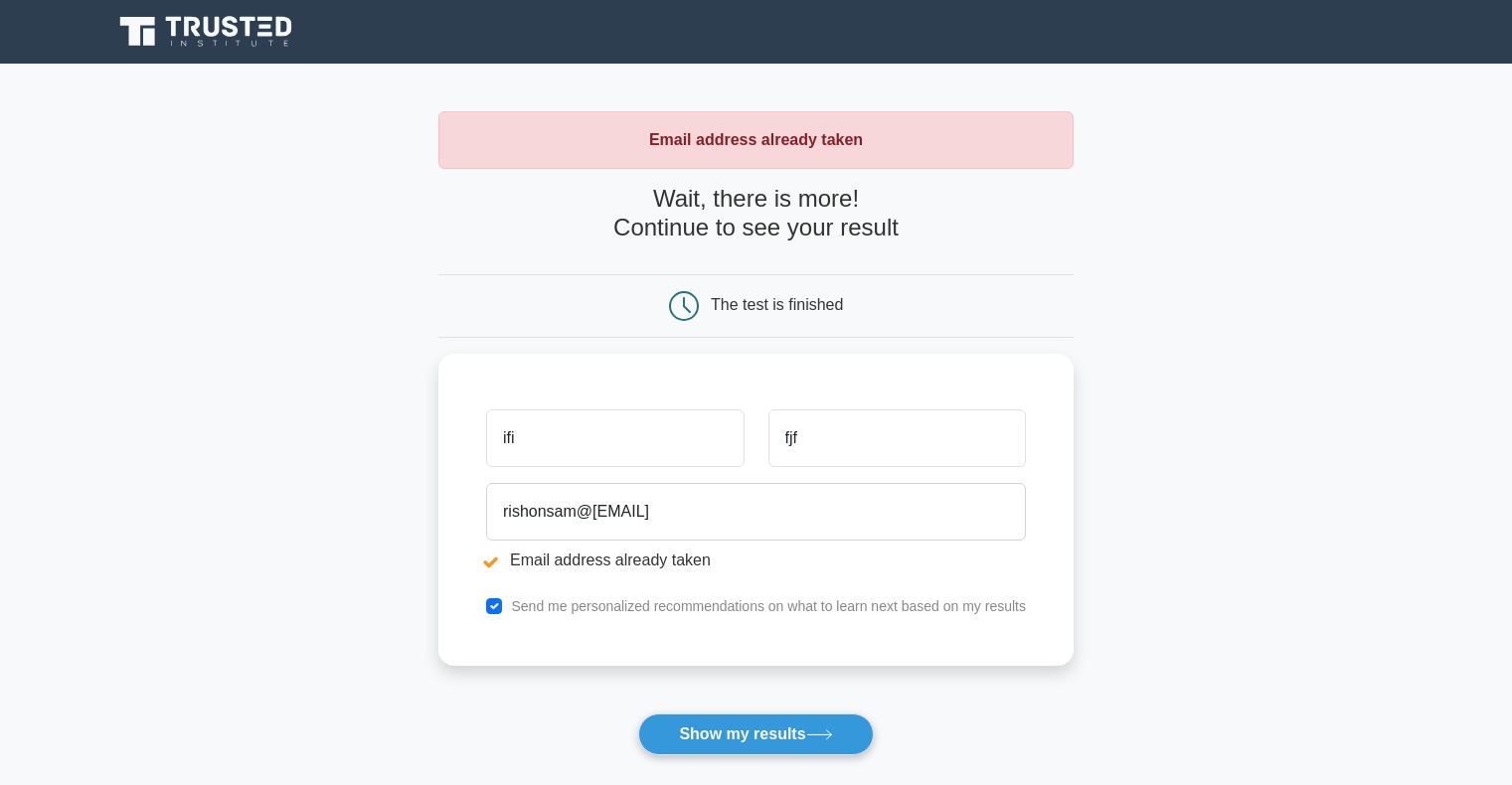 scroll, scrollTop: 0, scrollLeft: 0, axis: both 